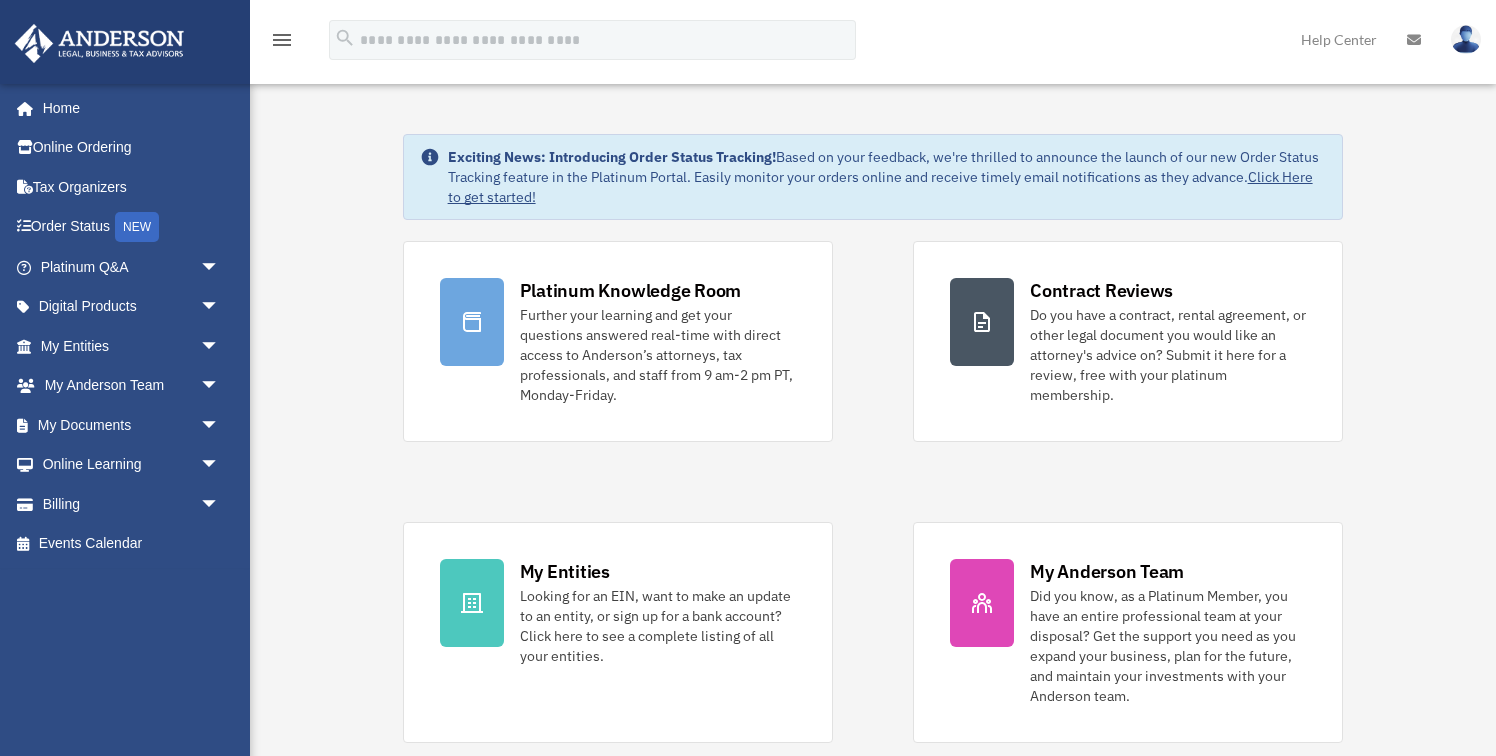 scroll, scrollTop: 0, scrollLeft: 0, axis: both 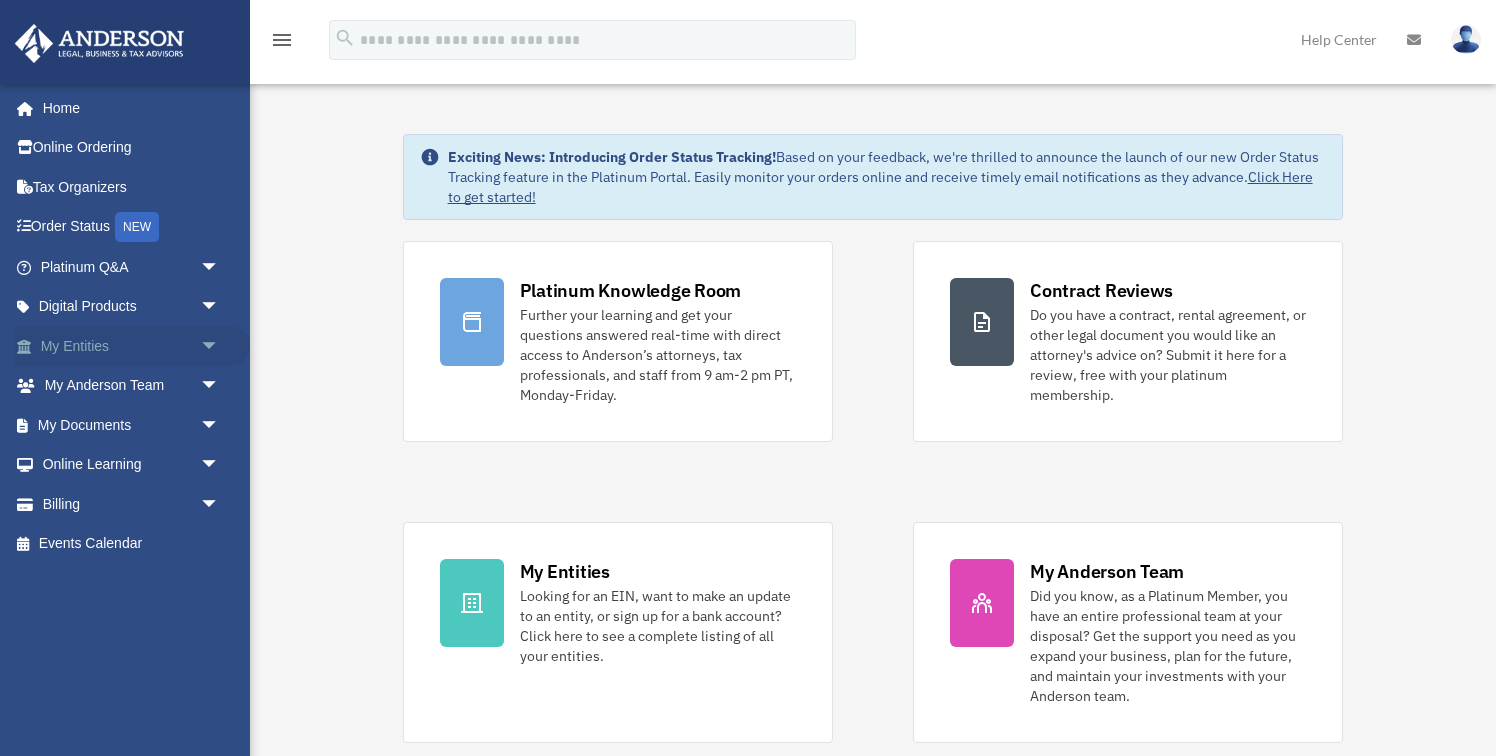 click on "My Entities arrow_drop_down" at bounding box center [132, 346] 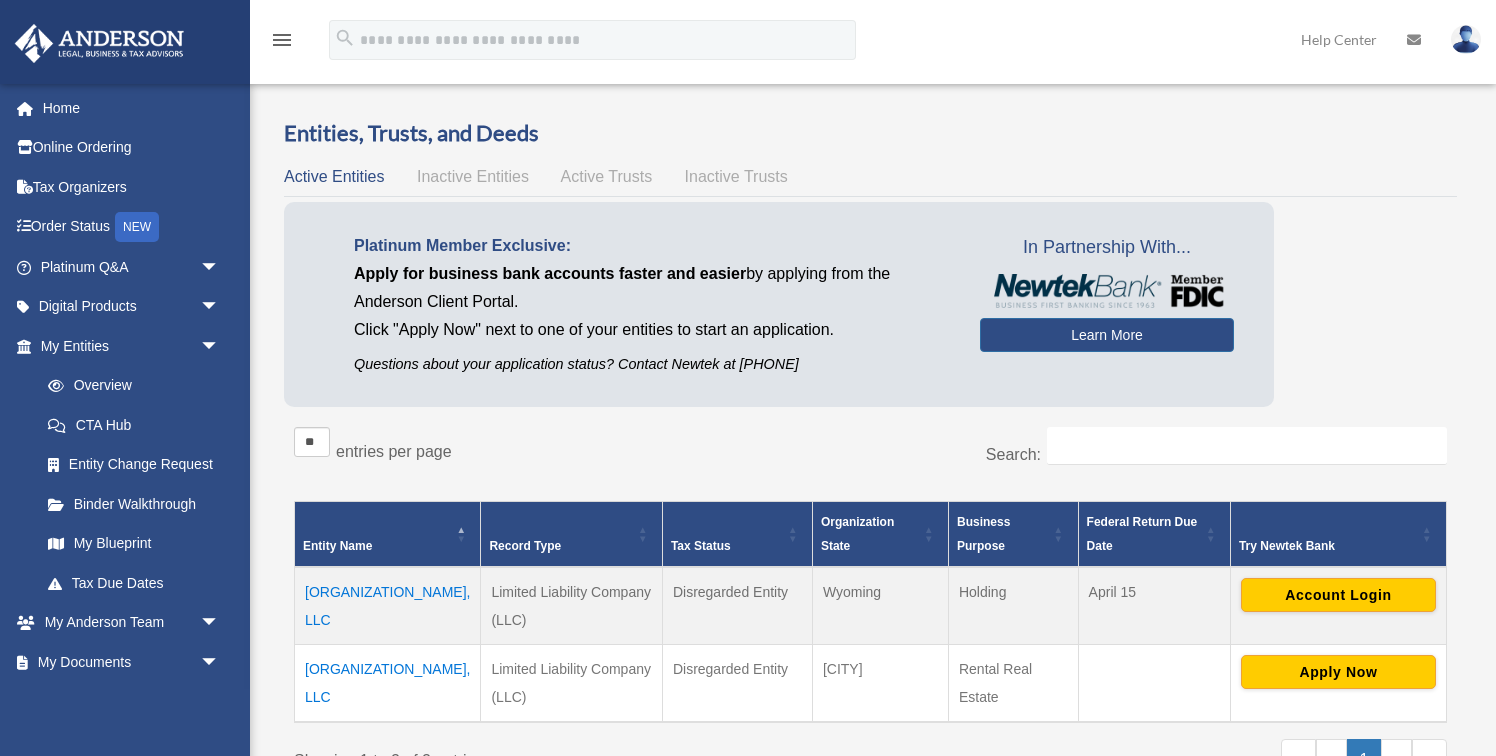 scroll, scrollTop: 0, scrollLeft: 0, axis: both 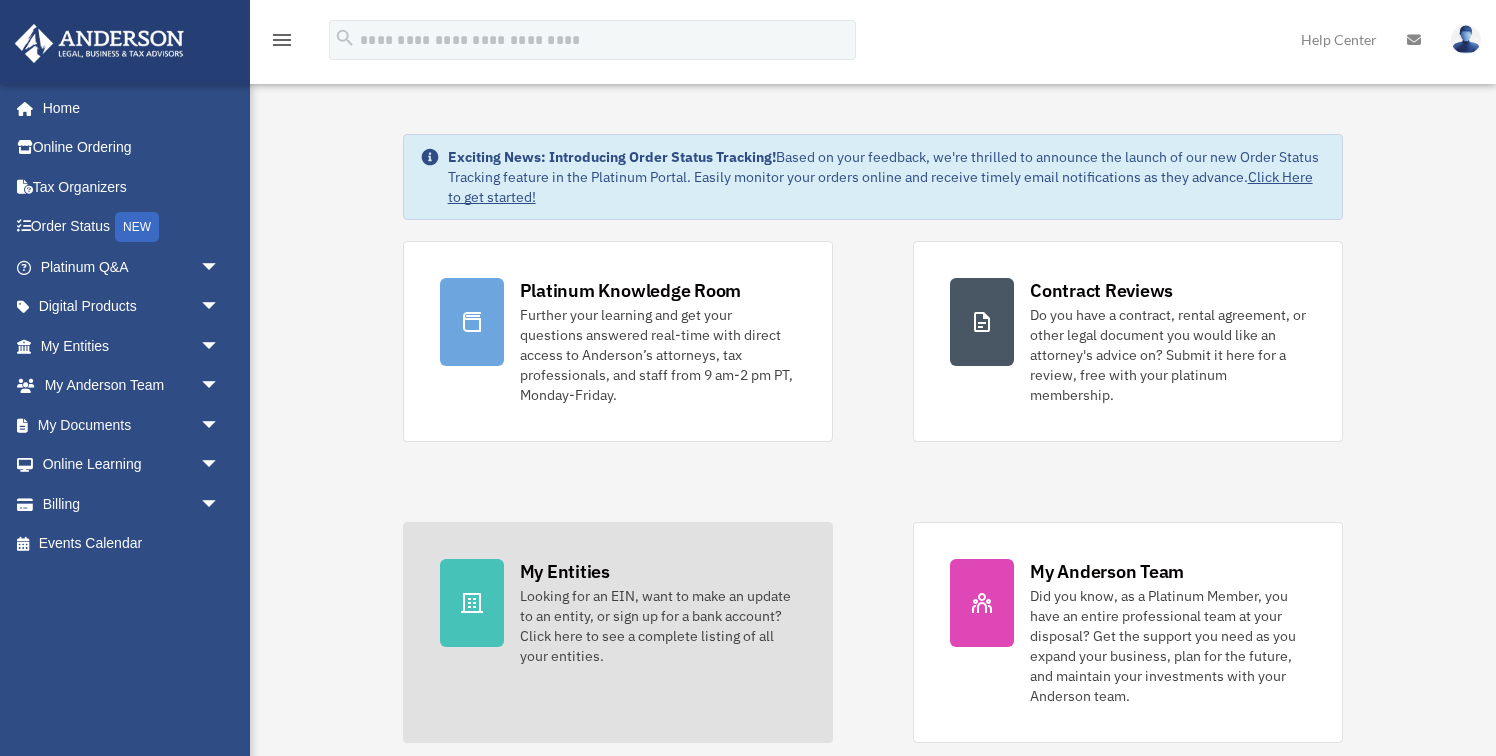 click on "My Entities" at bounding box center [565, 571] 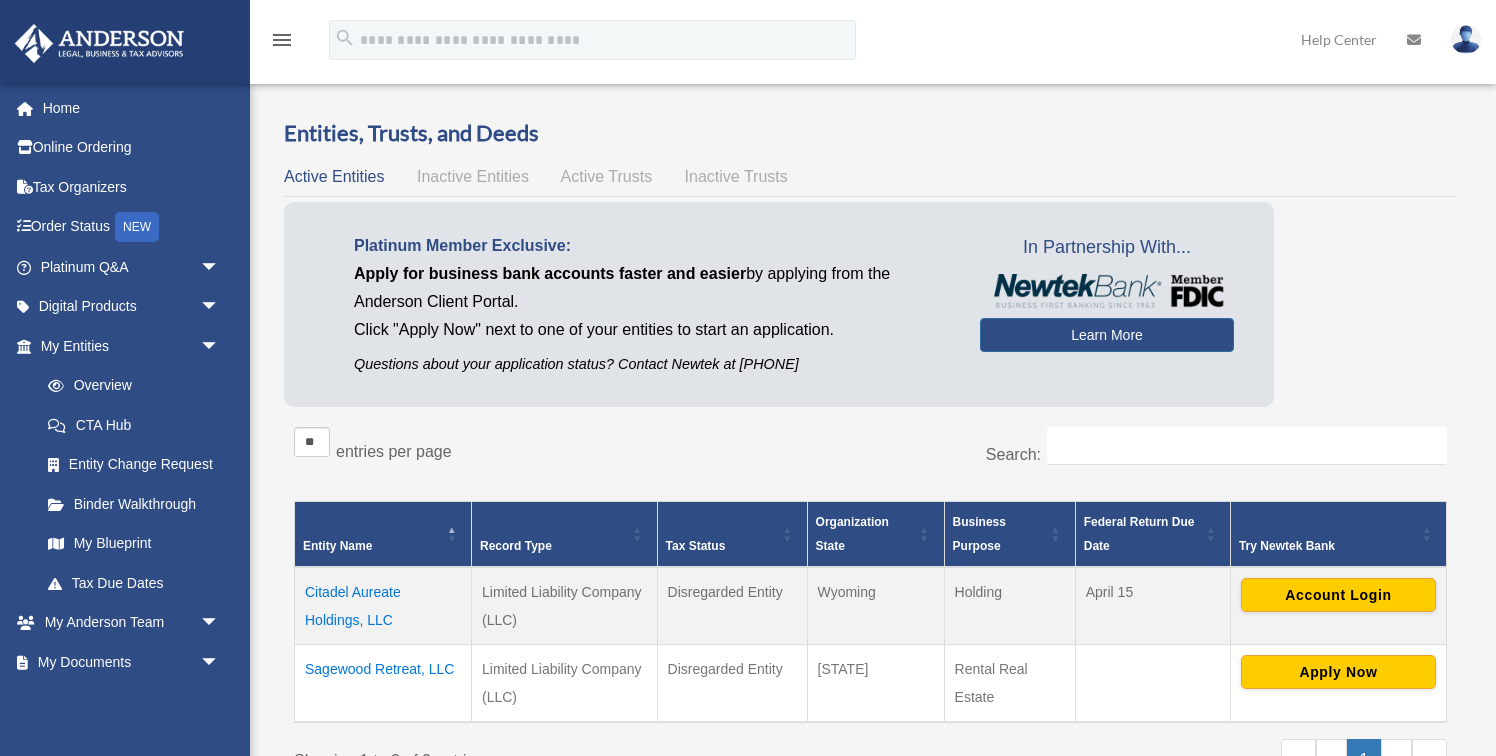 scroll, scrollTop: 0, scrollLeft: 0, axis: both 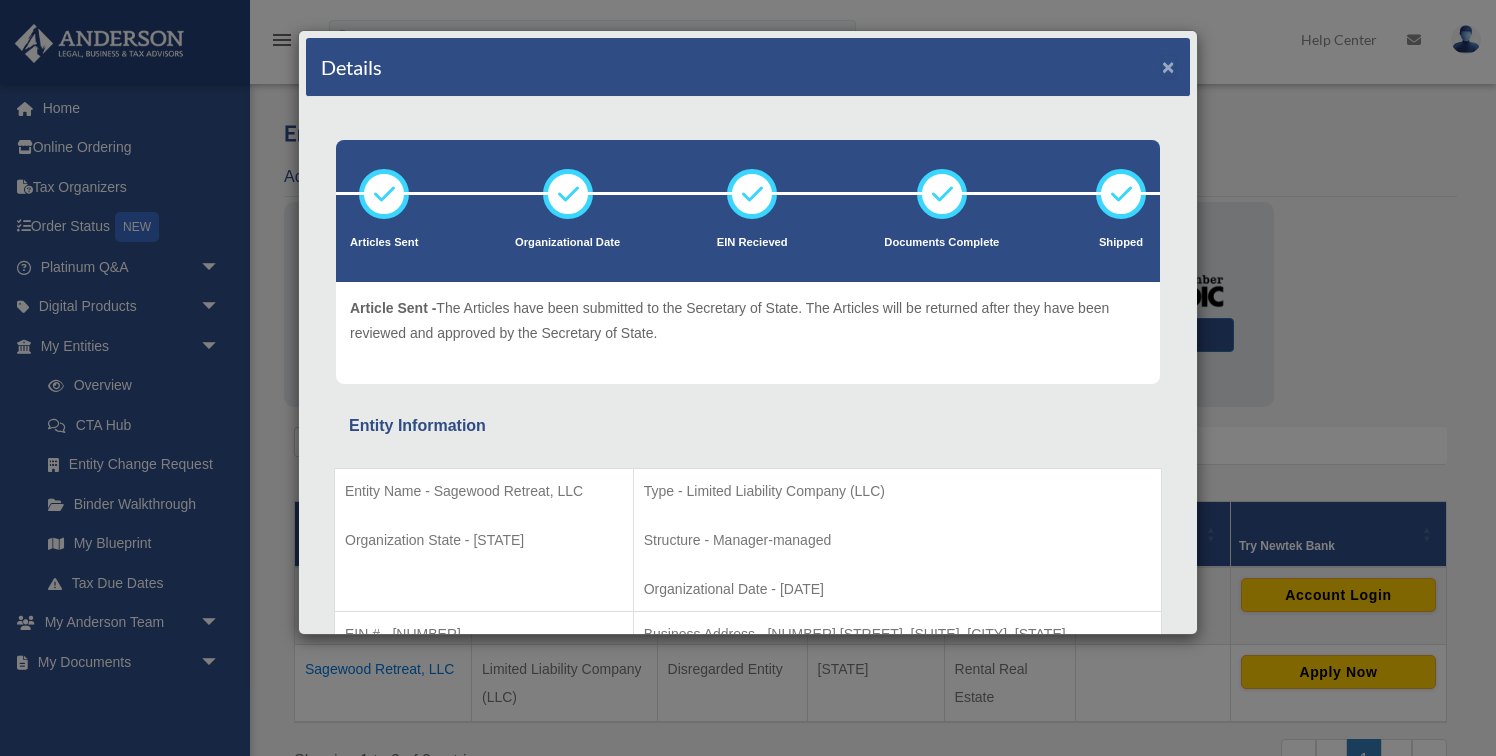 click on "×" at bounding box center [1168, 66] 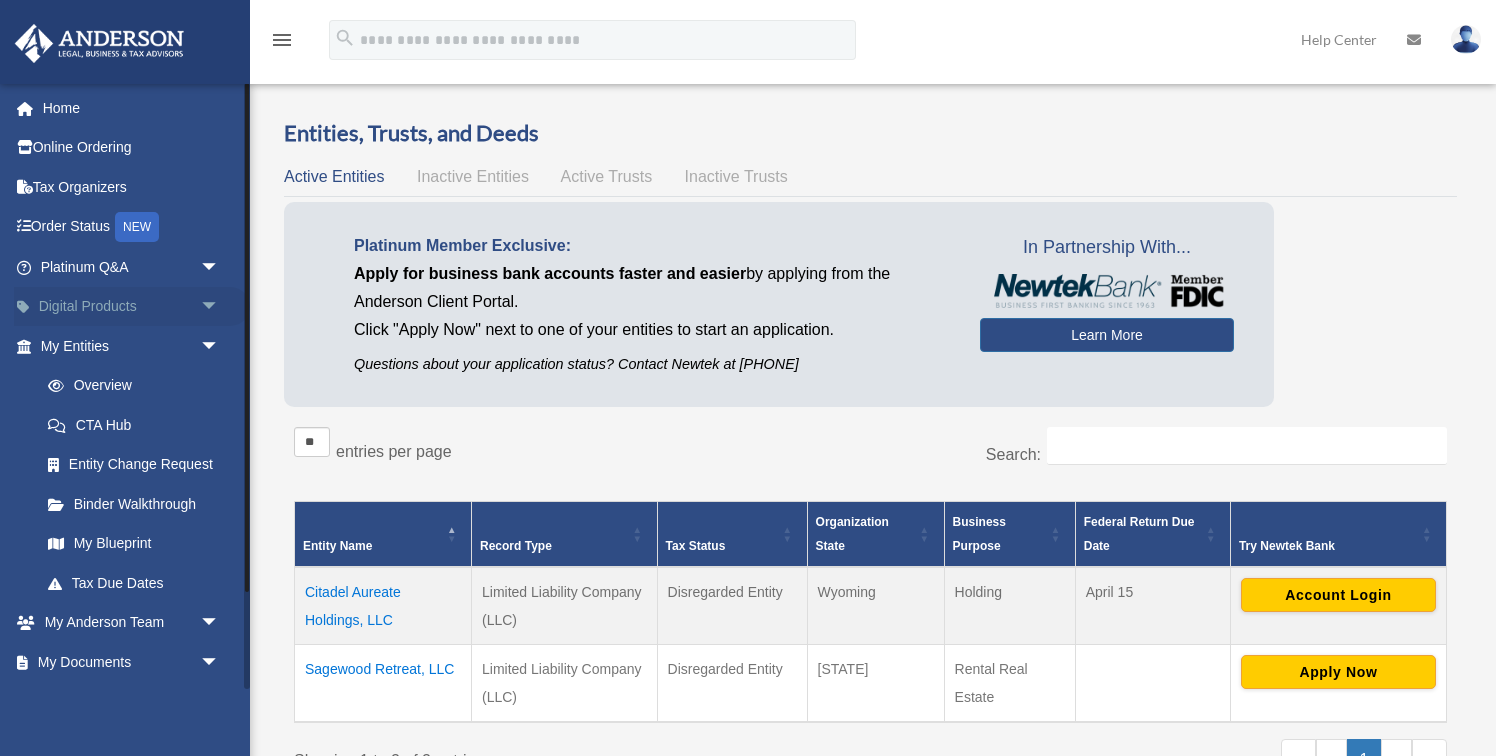 click on "arrow_drop_down" at bounding box center [220, 307] 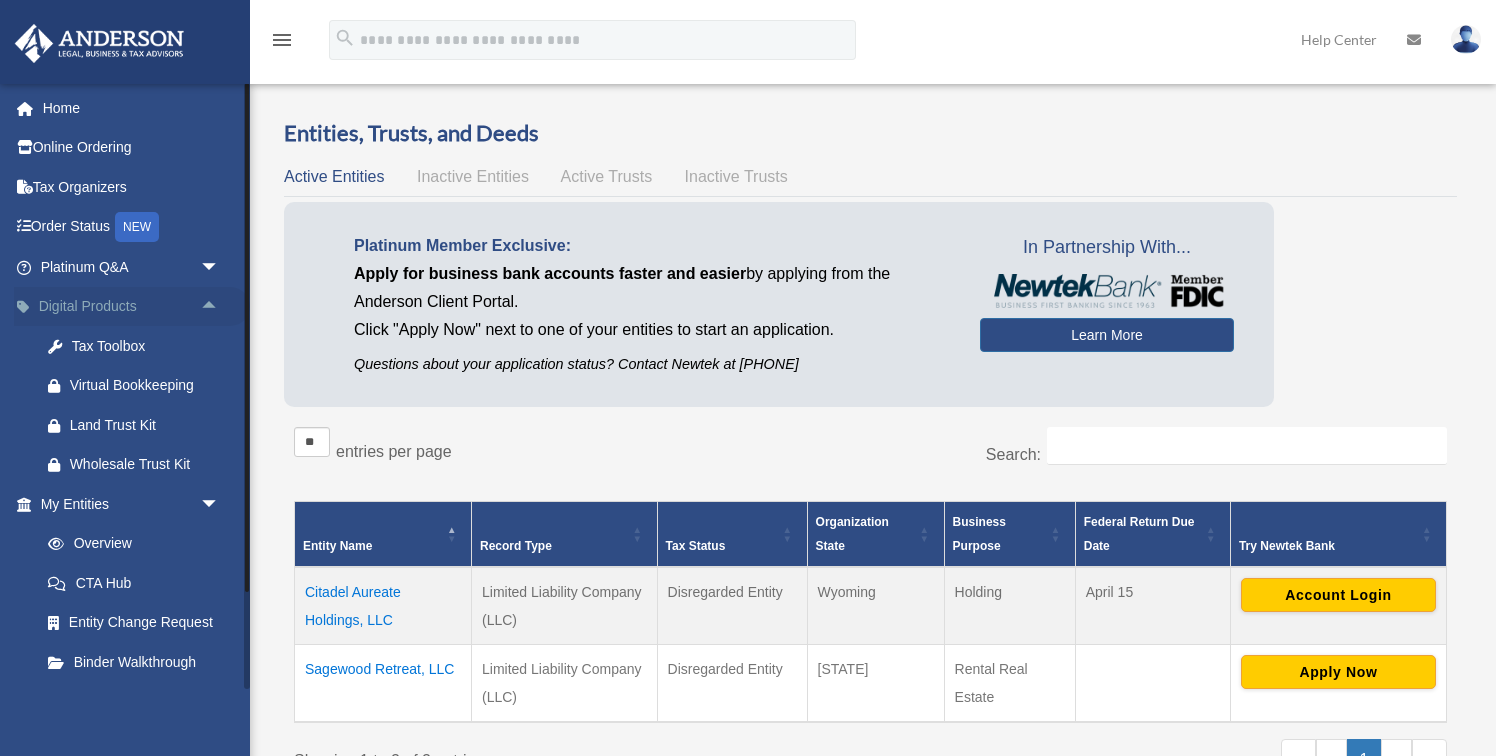 click on "arrow_drop_up" at bounding box center (220, 307) 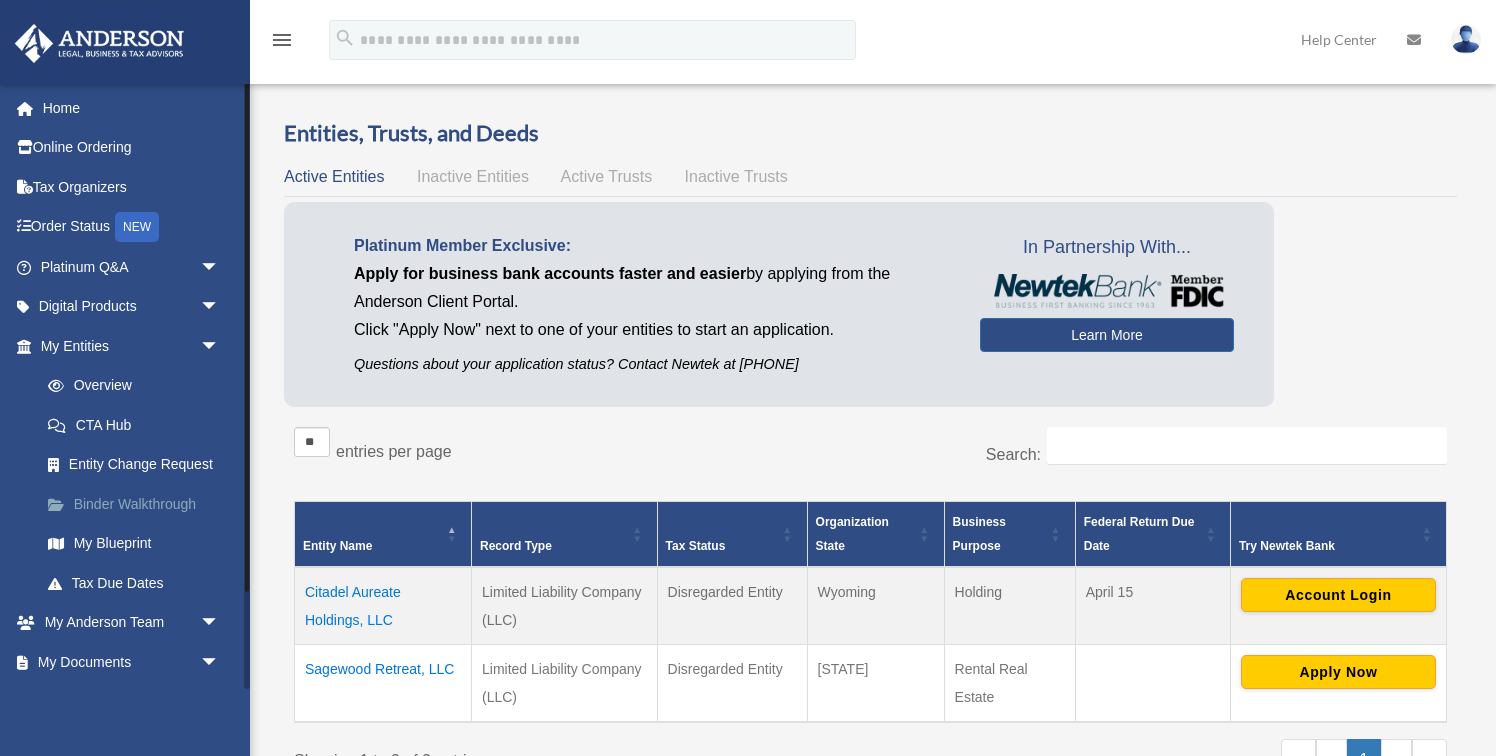 click on "Binder Walkthrough" at bounding box center (139, 504) 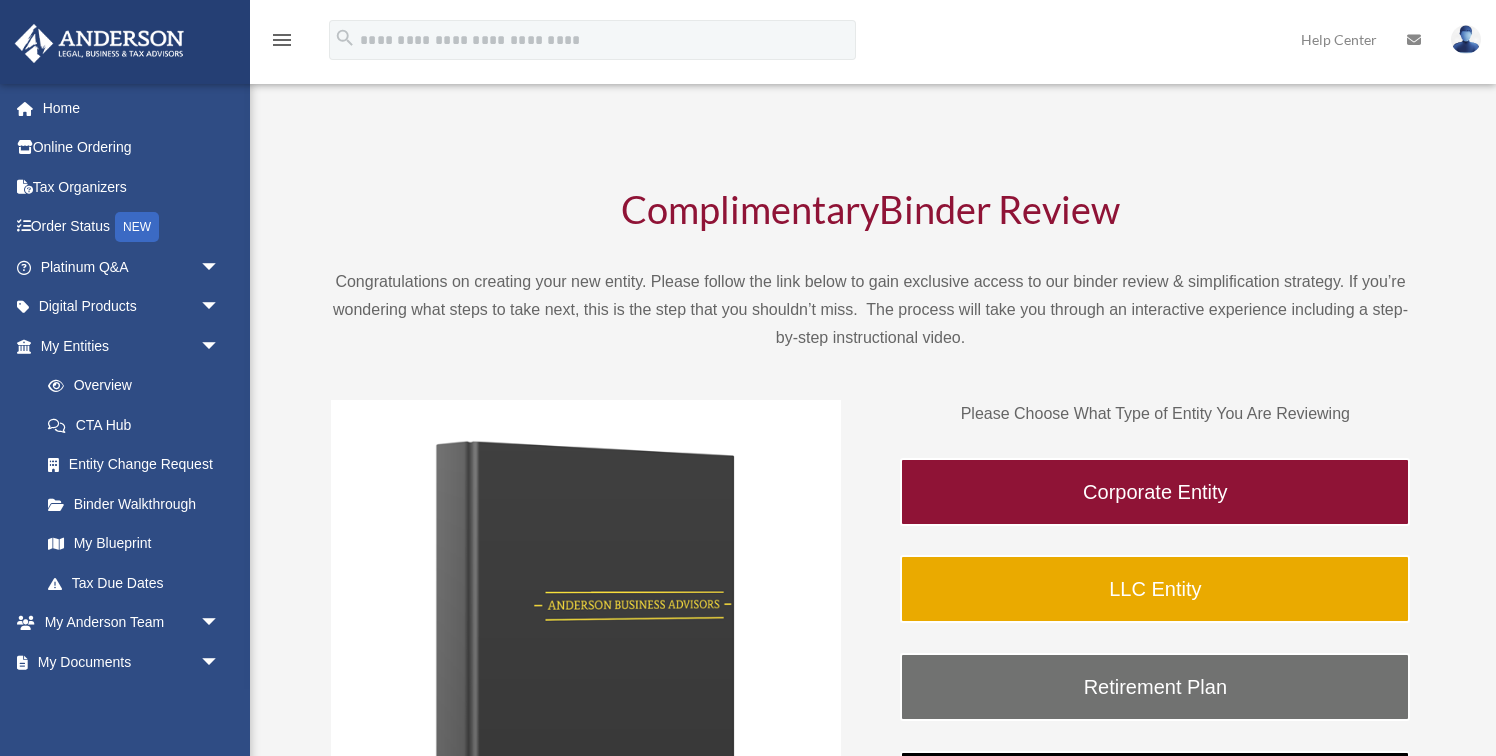 scroll, scrollTop: 0, scrollLeft: 0, axis: both 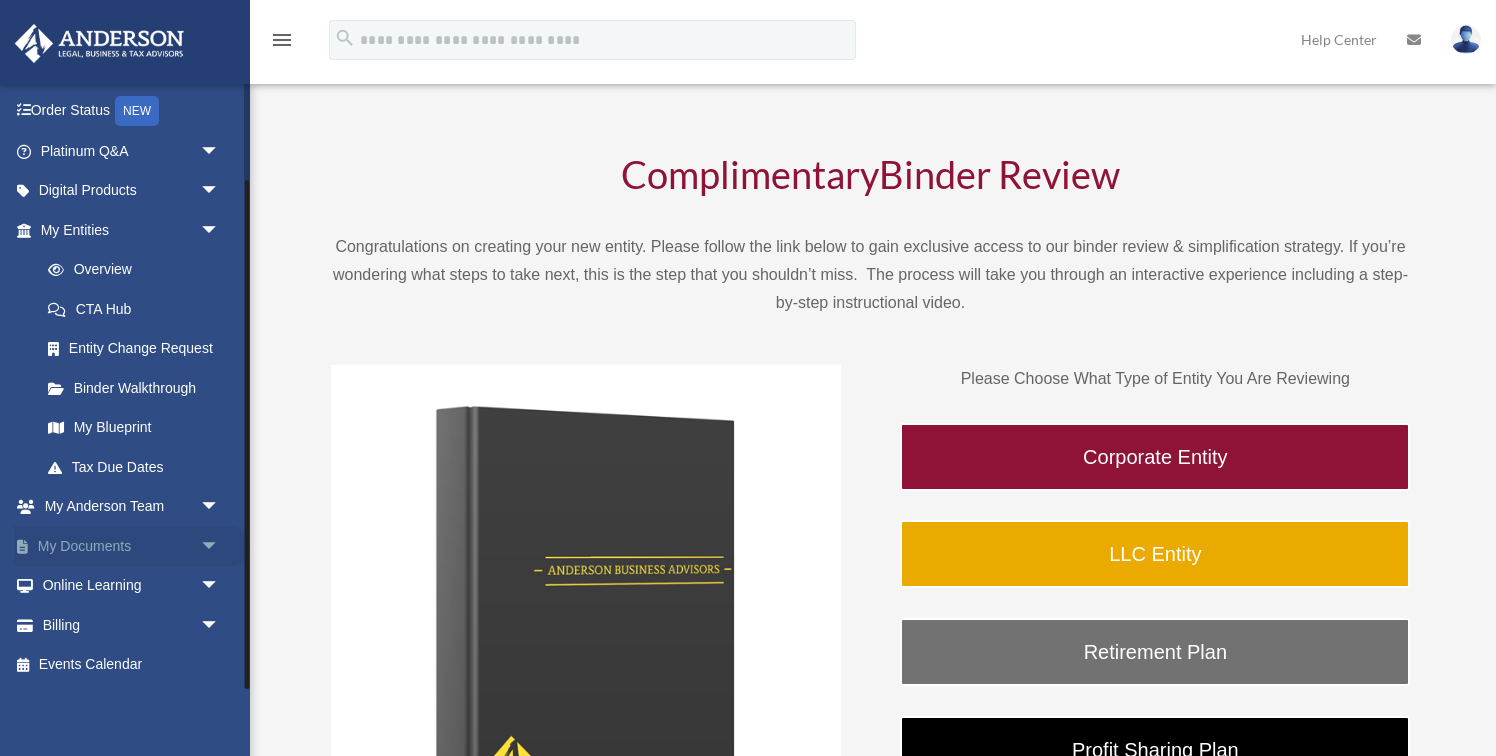 click on "arrow_drop_down" at bounding box center [220, 546] 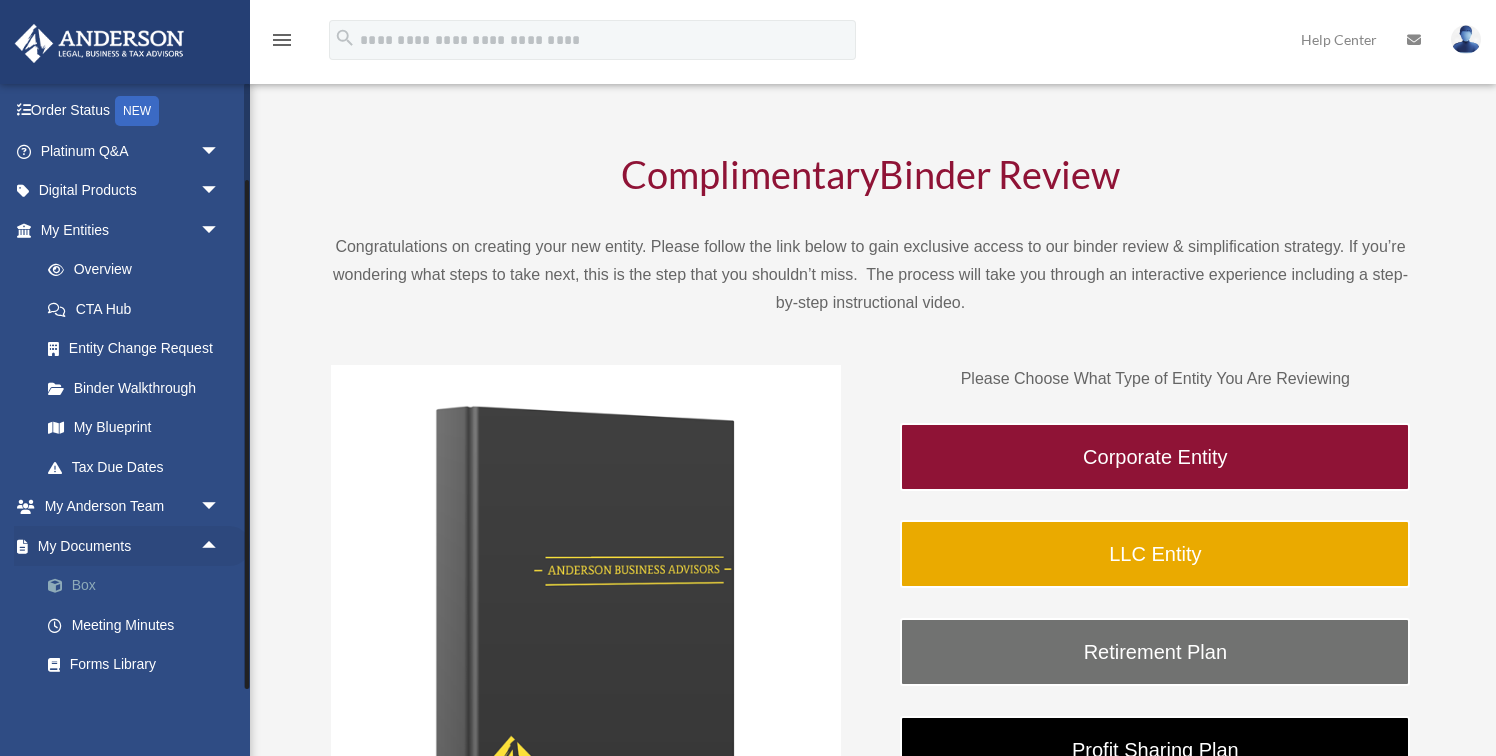 click on "Box" at bounding box center (139, 586) 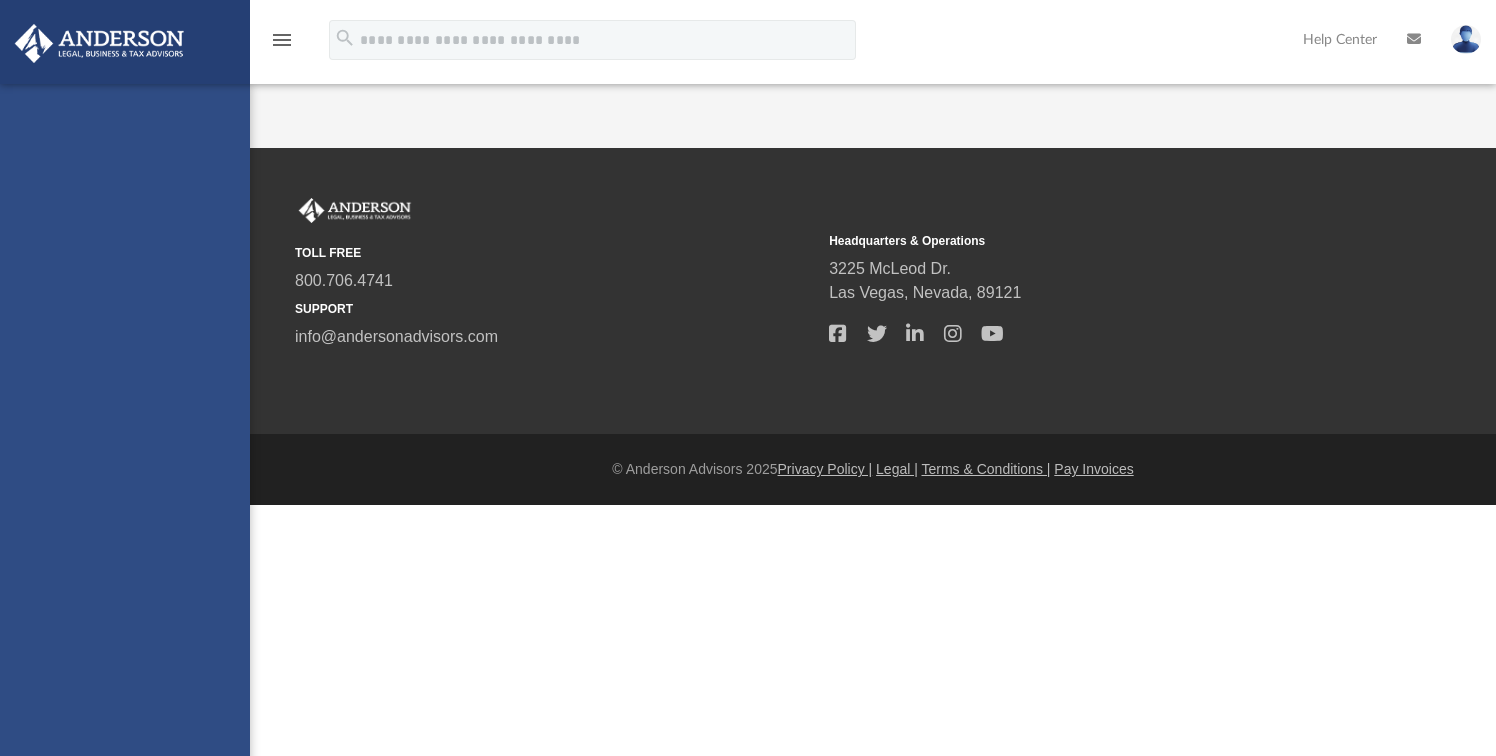 scroll, scrollTop: 0, scrollLeft: 0, axis: both 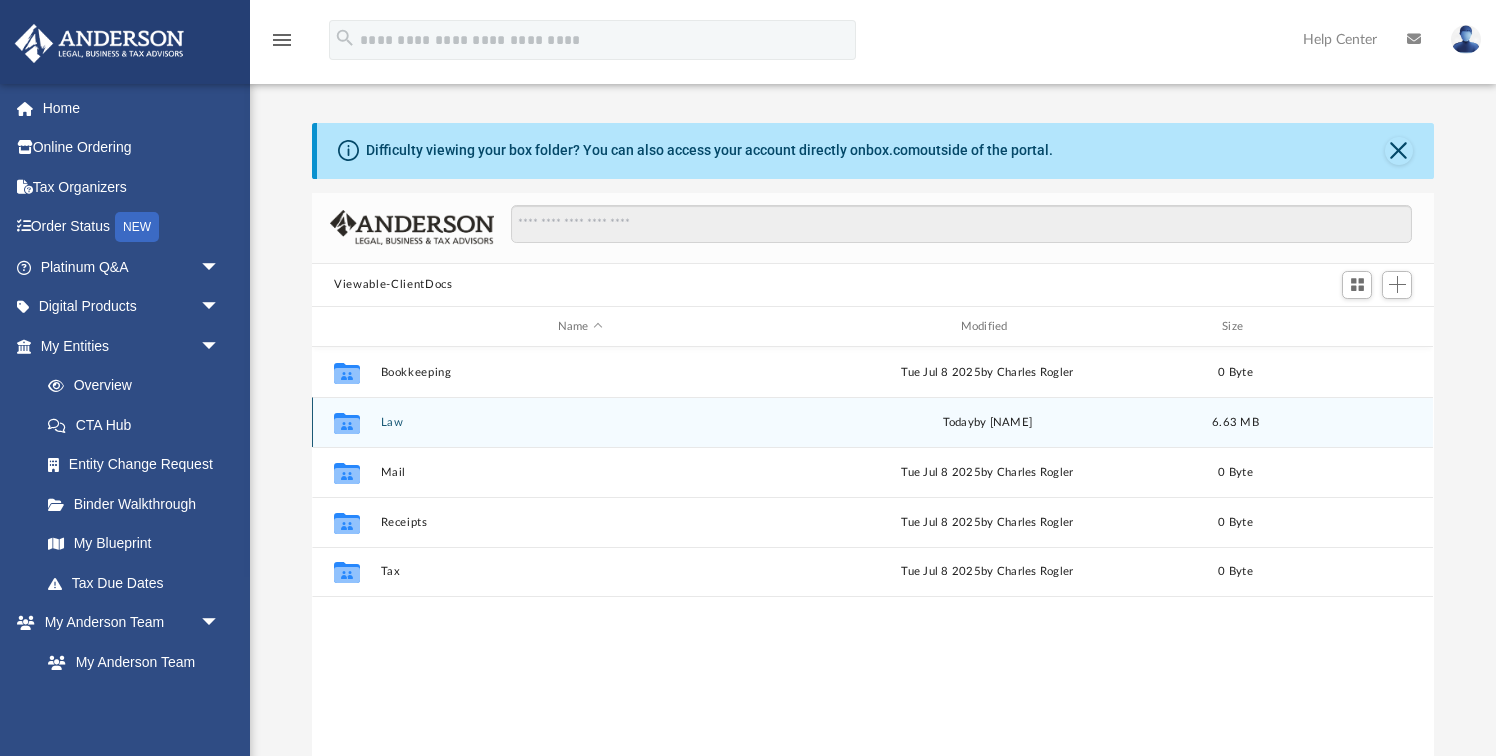 click on "Law" at bounding box center [580, 422] 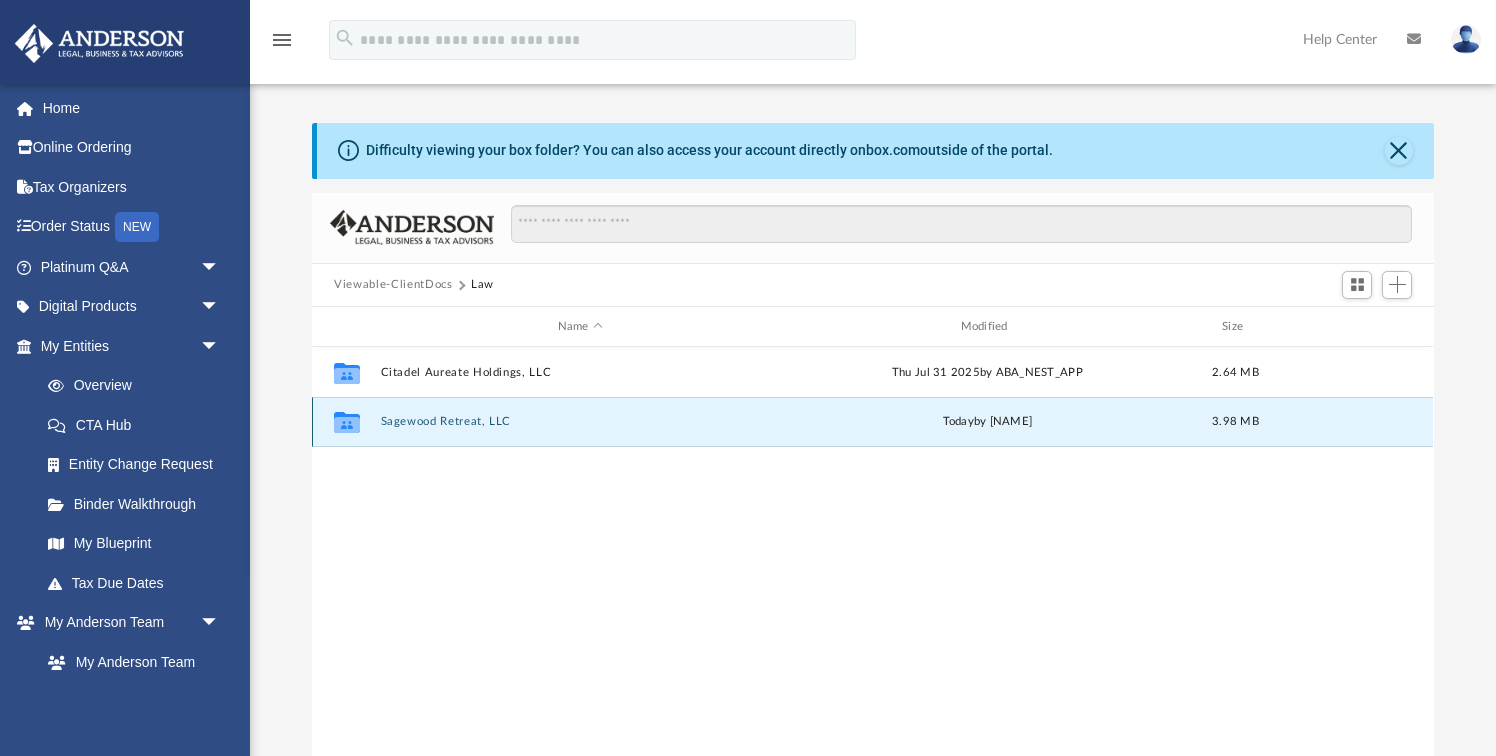 click on "Sagewood Retreat, LLC" at bounding box center (580, 422) 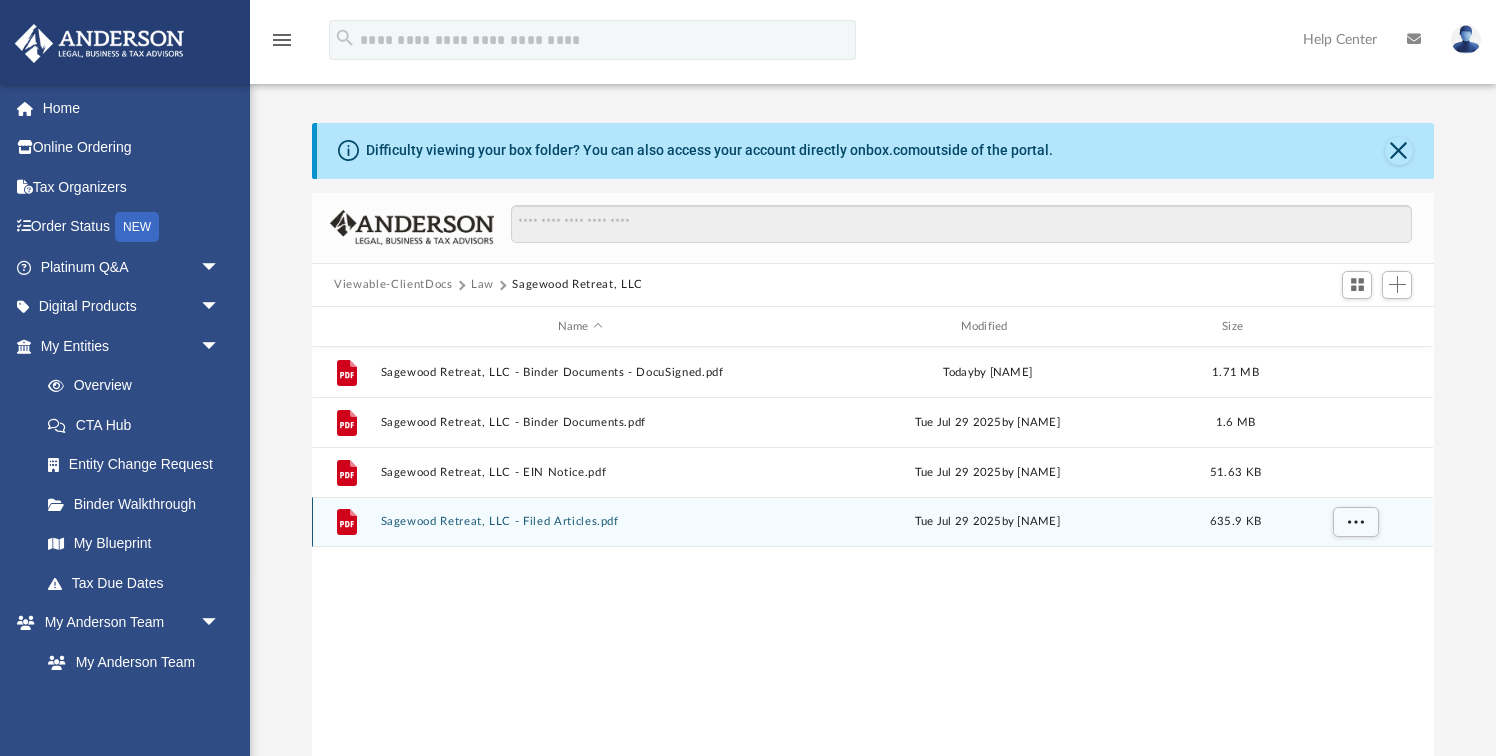 click on "Sagewood Retreat, LLC - Filed Articles.pdf" at bounding box center [580, 522] 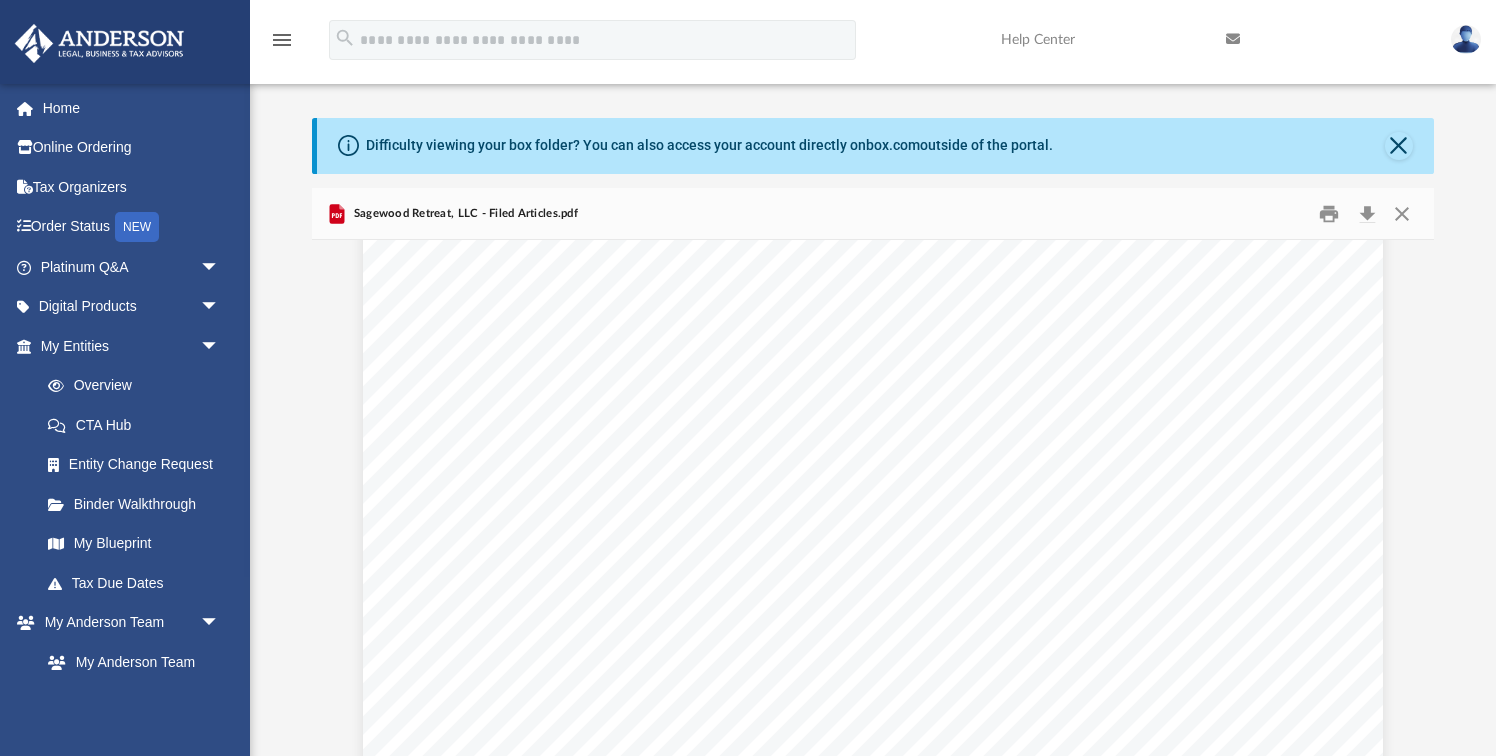 scroll, scrollTop: 0, scrollLeft: 0, axis: both 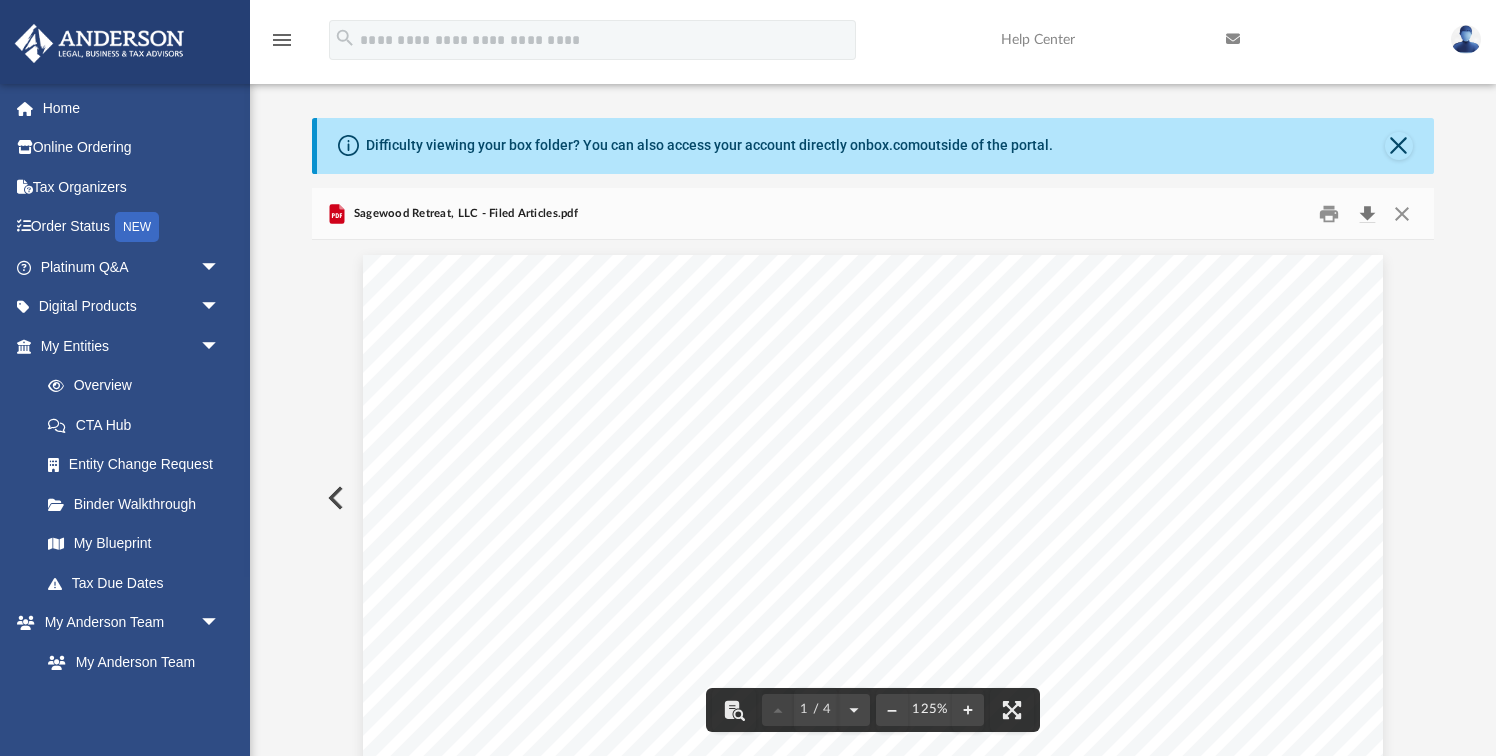 click at bounding box center (1367, 213) 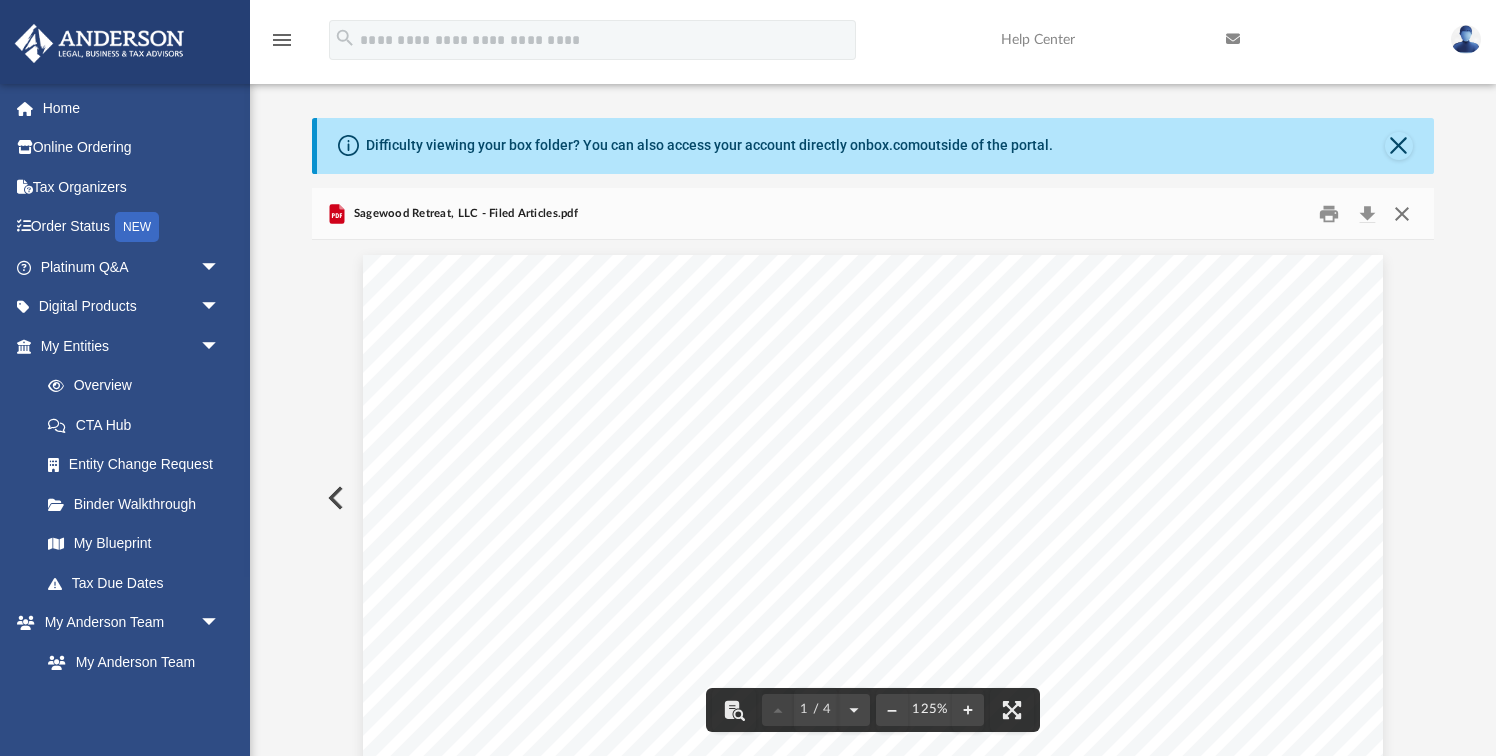 click at bounding box center (1402, 213) 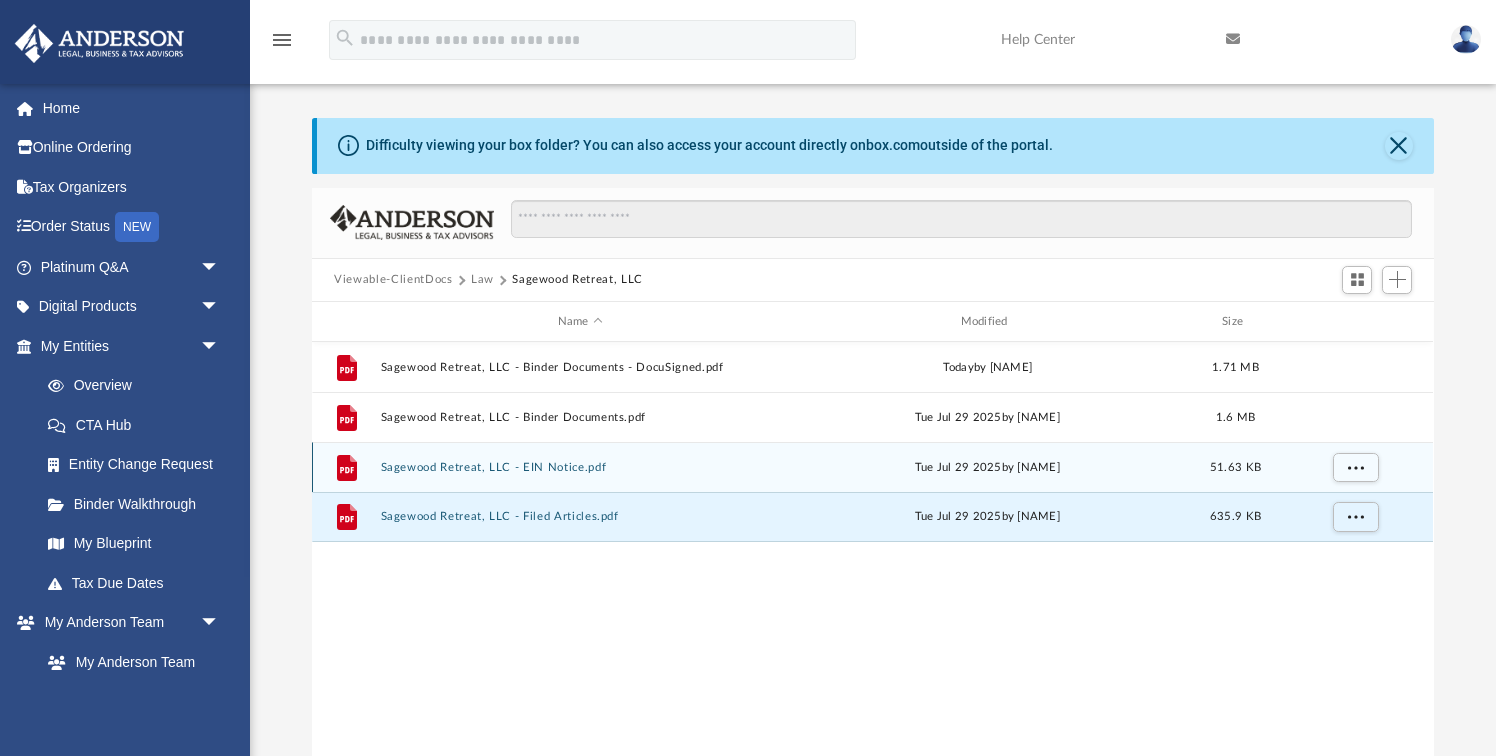 click on "Sagewood Retreat, LLC - EIN Notice.pdf" at bounding box center (580, 467) 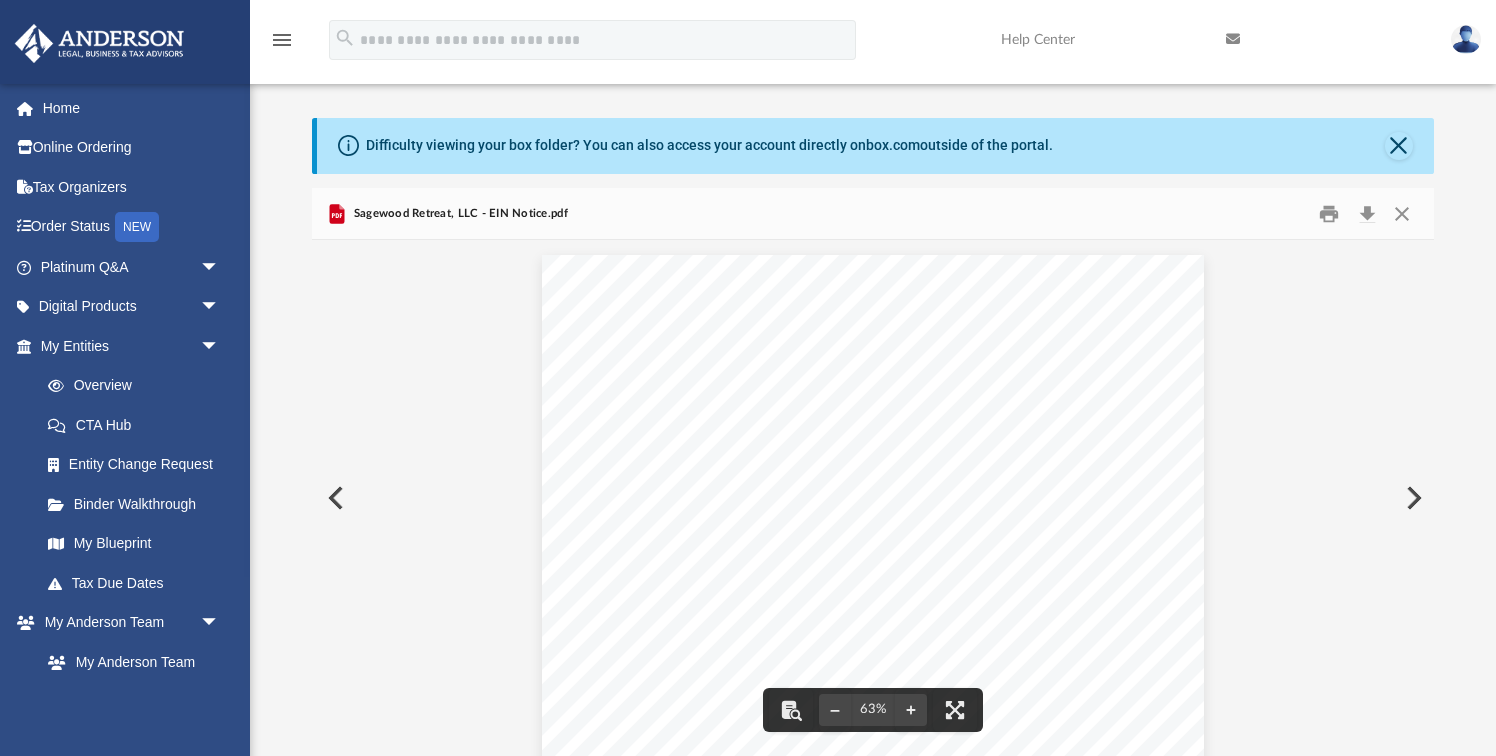 click at bounding box center [872, 510] 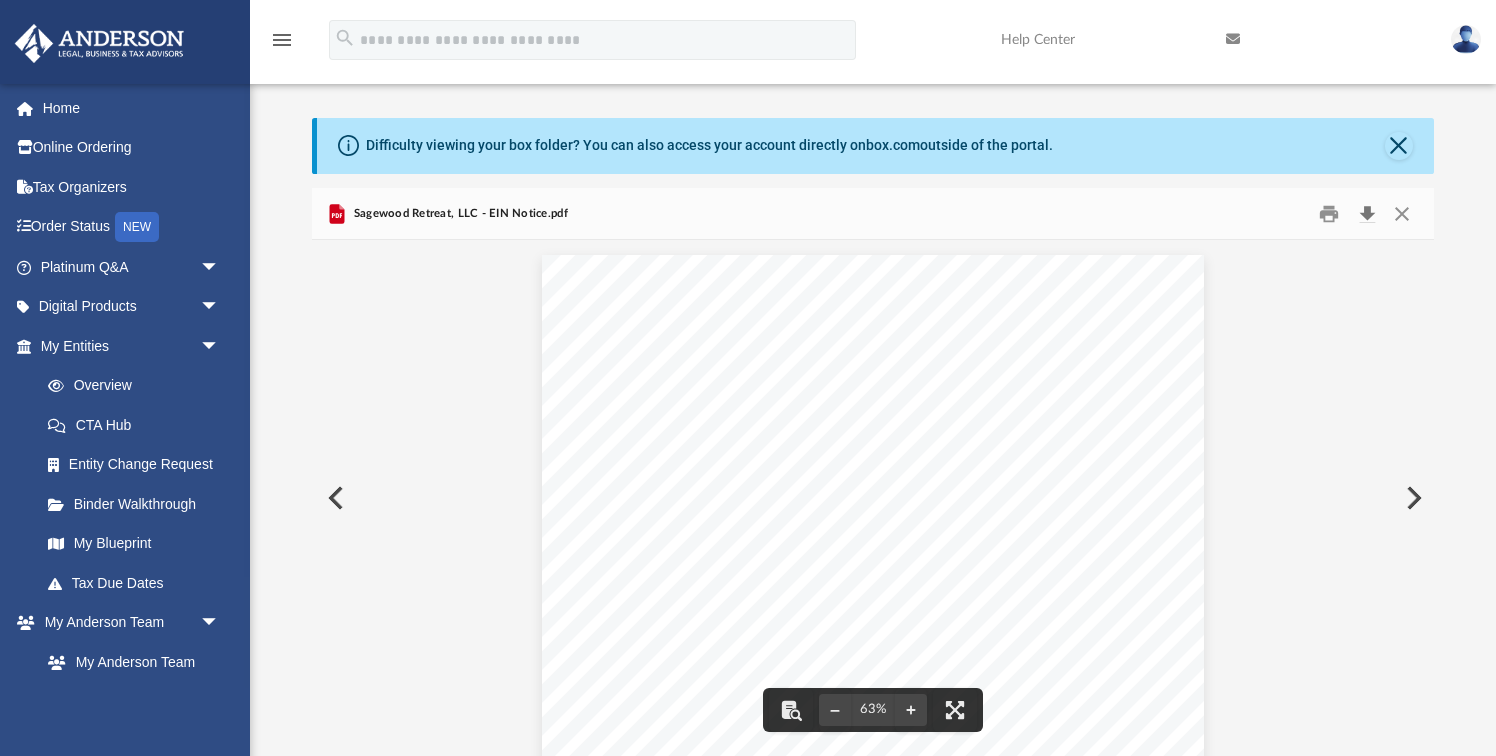 click at bounding box center [1367, 213] 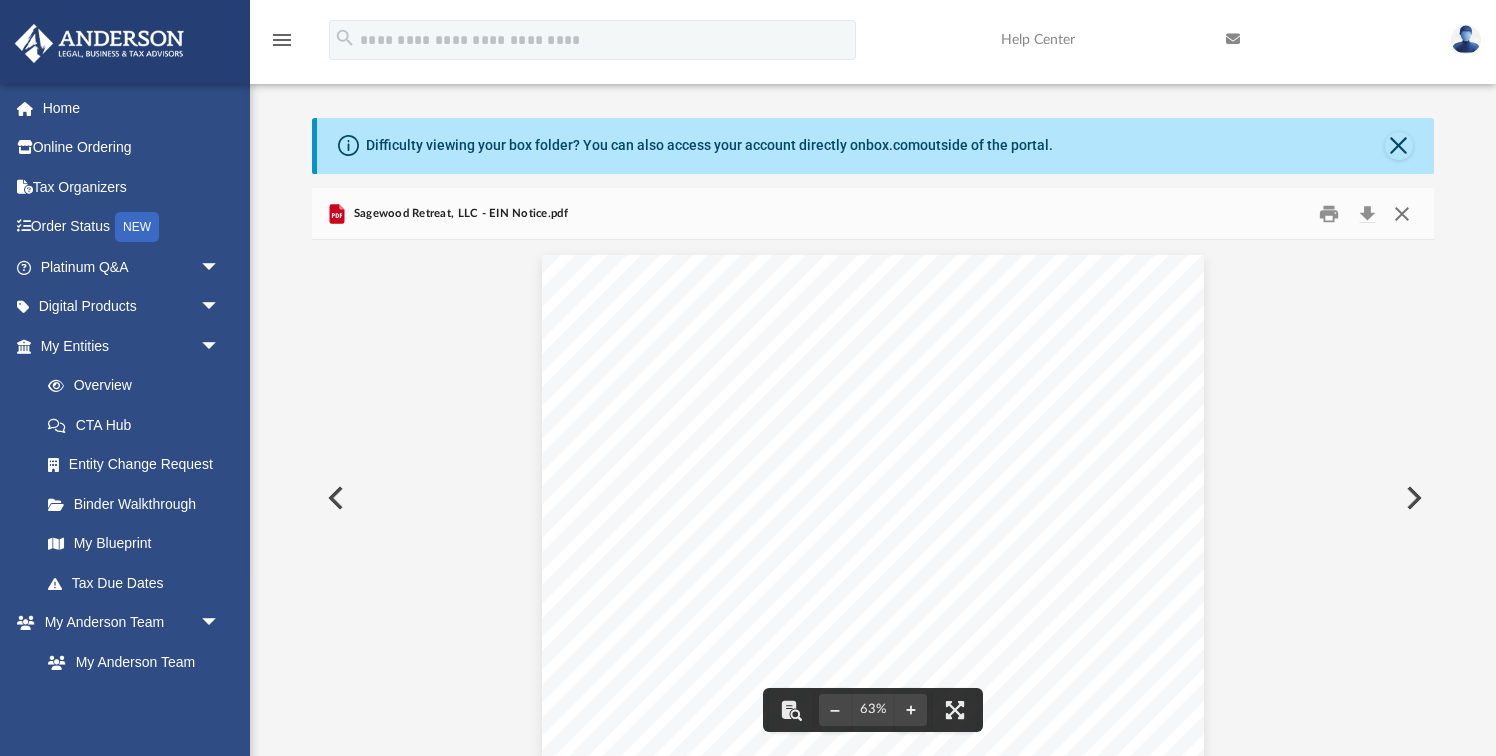 click at bounding box center [1402, 213] 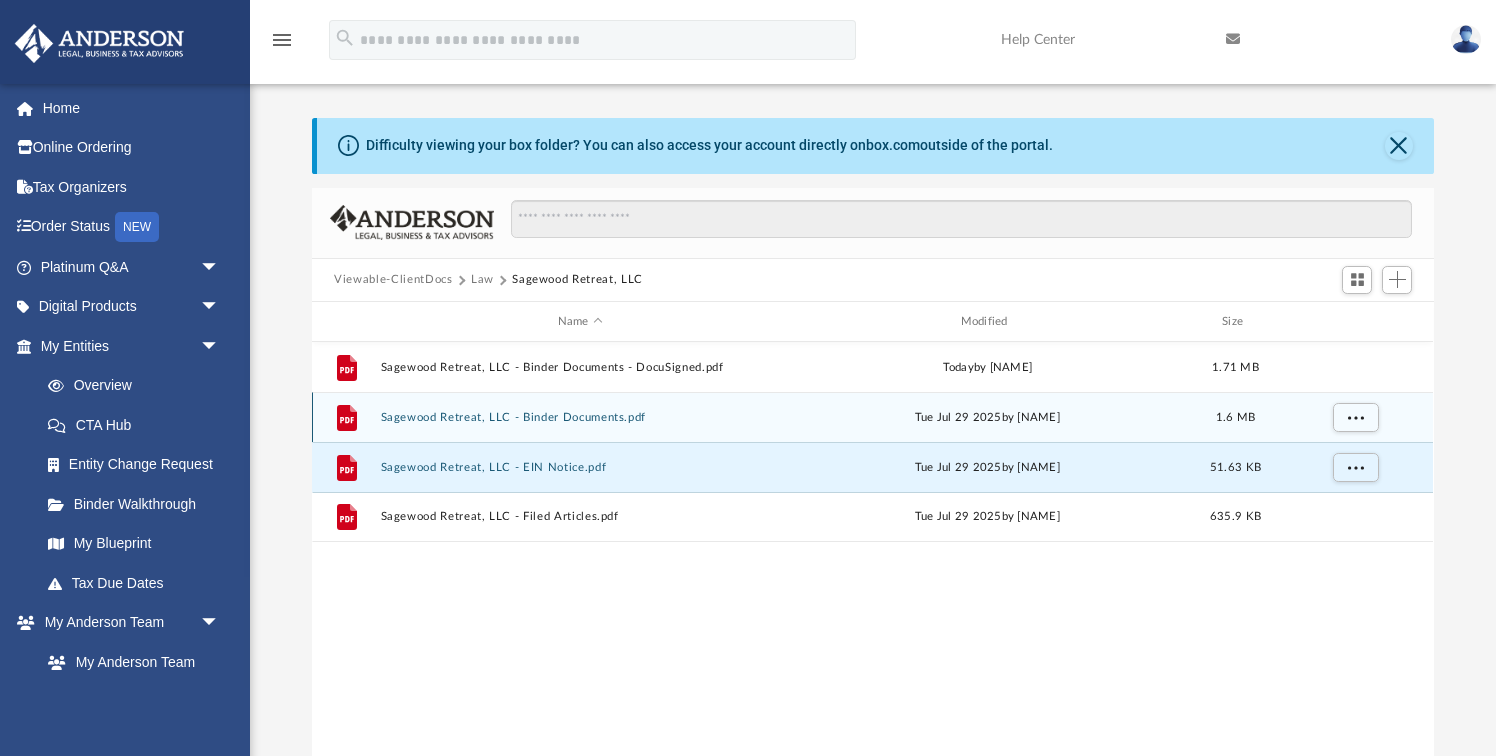 click on "File Sagewood Retreat, LLC - Binder Documents.pdf Tue Jul 29 2025  by Marielle Palivino 1.6 MB" at bounding box center [872, 417] 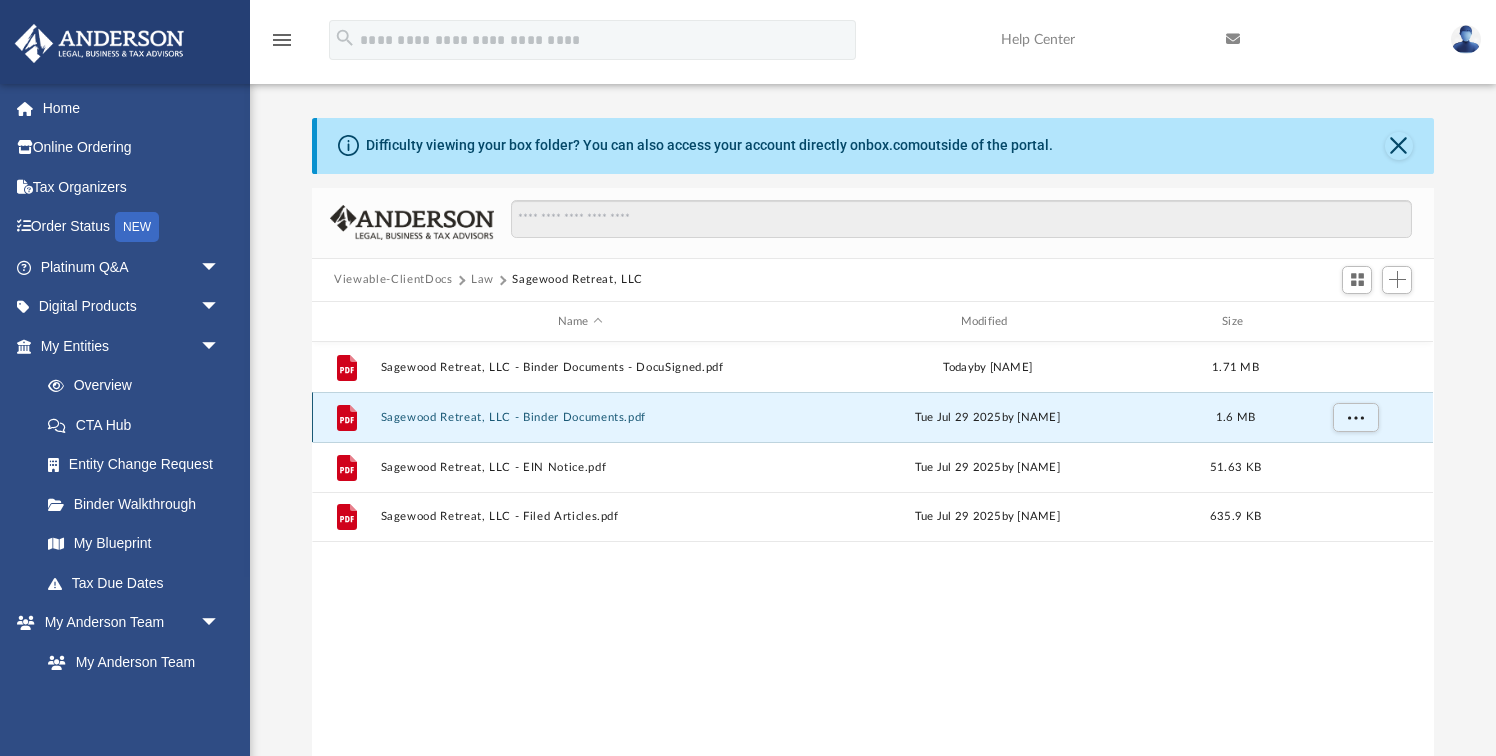 click on "Sagewood Retreat, LLC - Binder Documents.pdf" at bounding box center [580, 417] 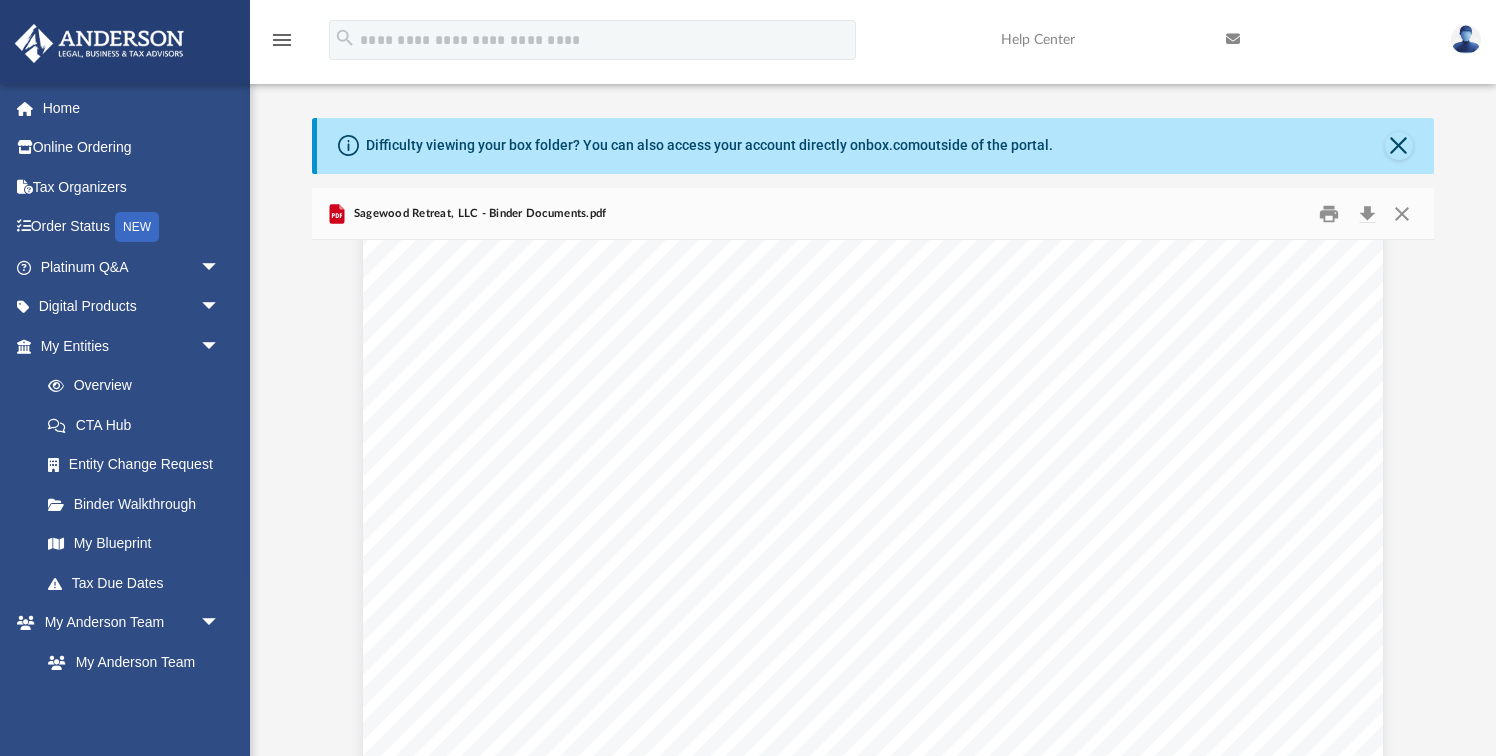 scroll, scrollTop: 3188, scrollLeft: 0, axis: vertical 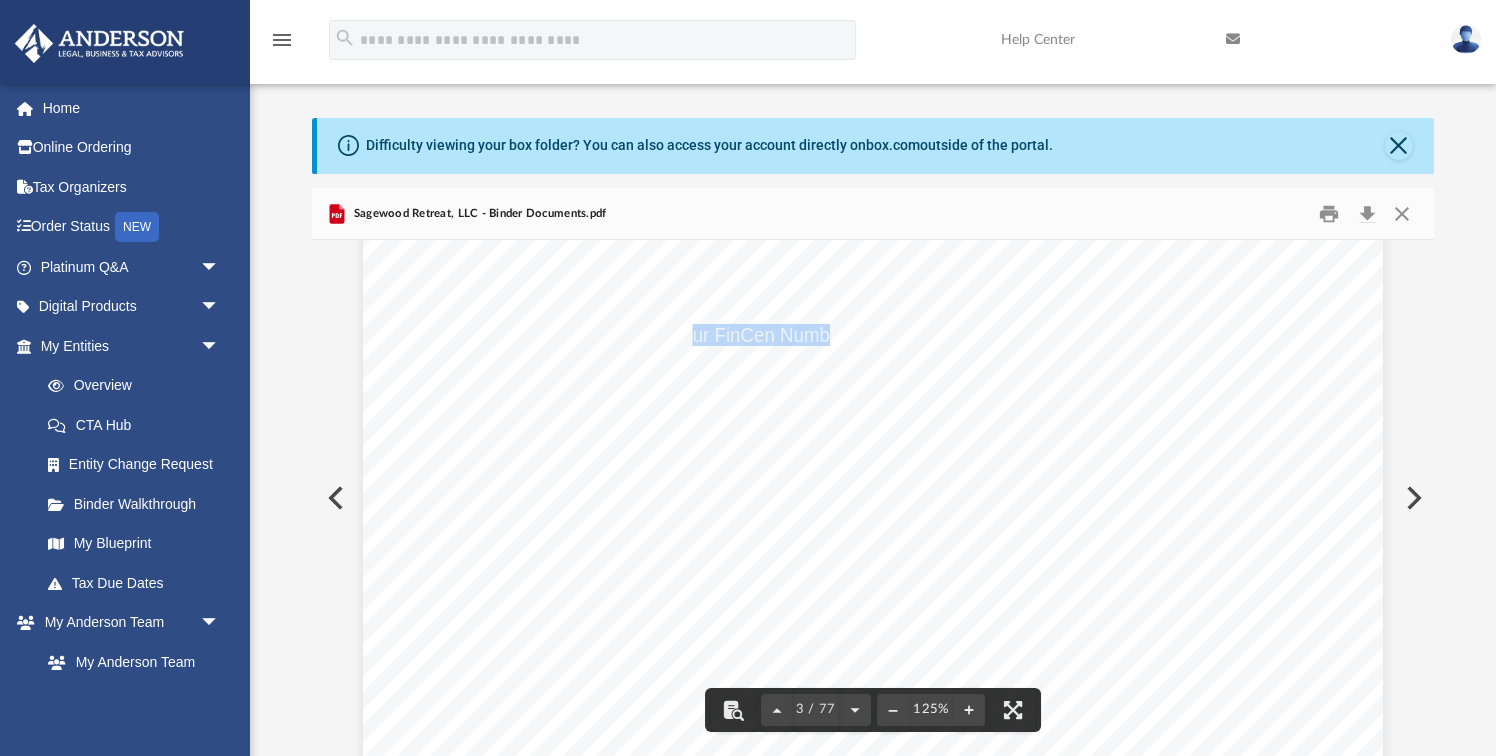 drag, startPoint x: 693, startPoint y: 335, endPoint x: 833, endPoint y: 331, distance: 140.05713 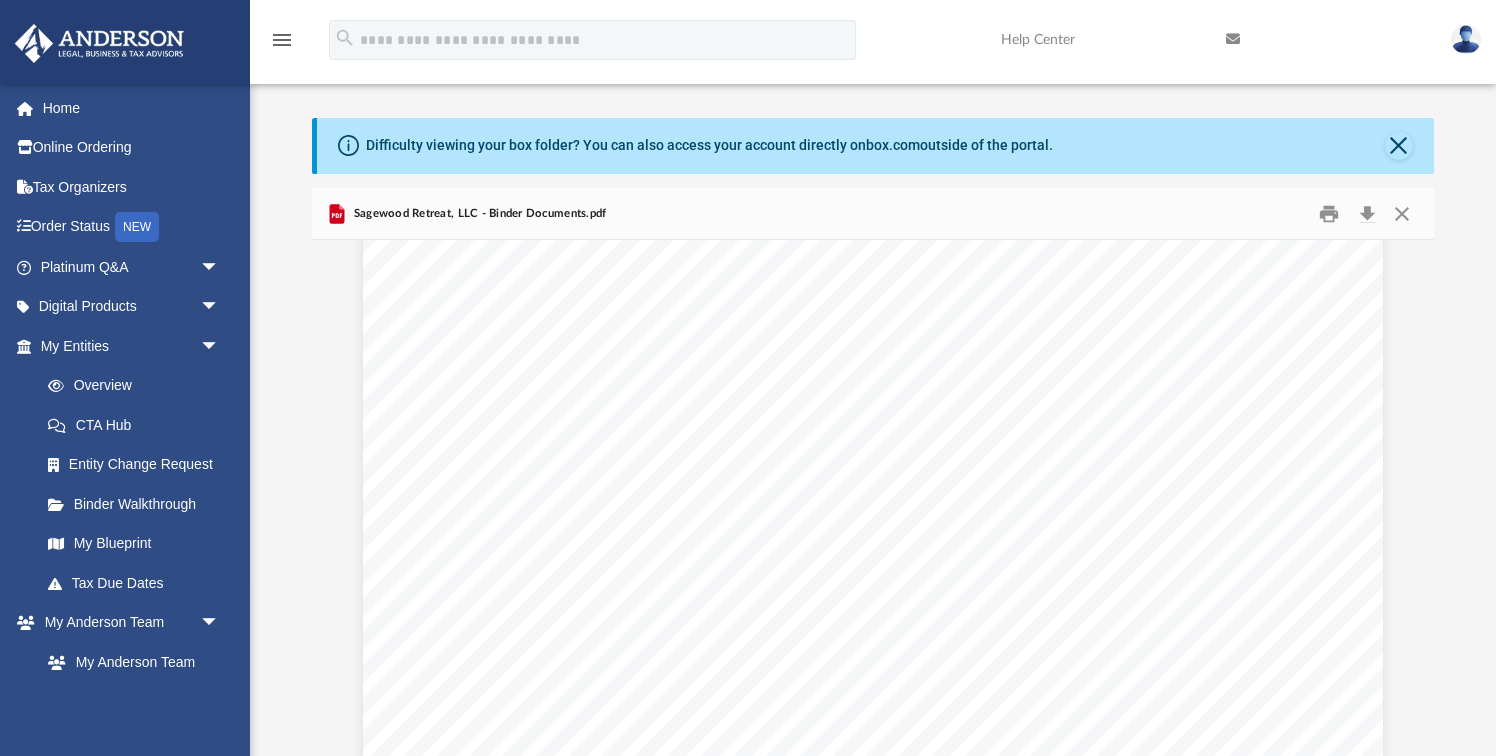 scroll, scrollTop: 298, scrollLeft: 0, axis: vertical 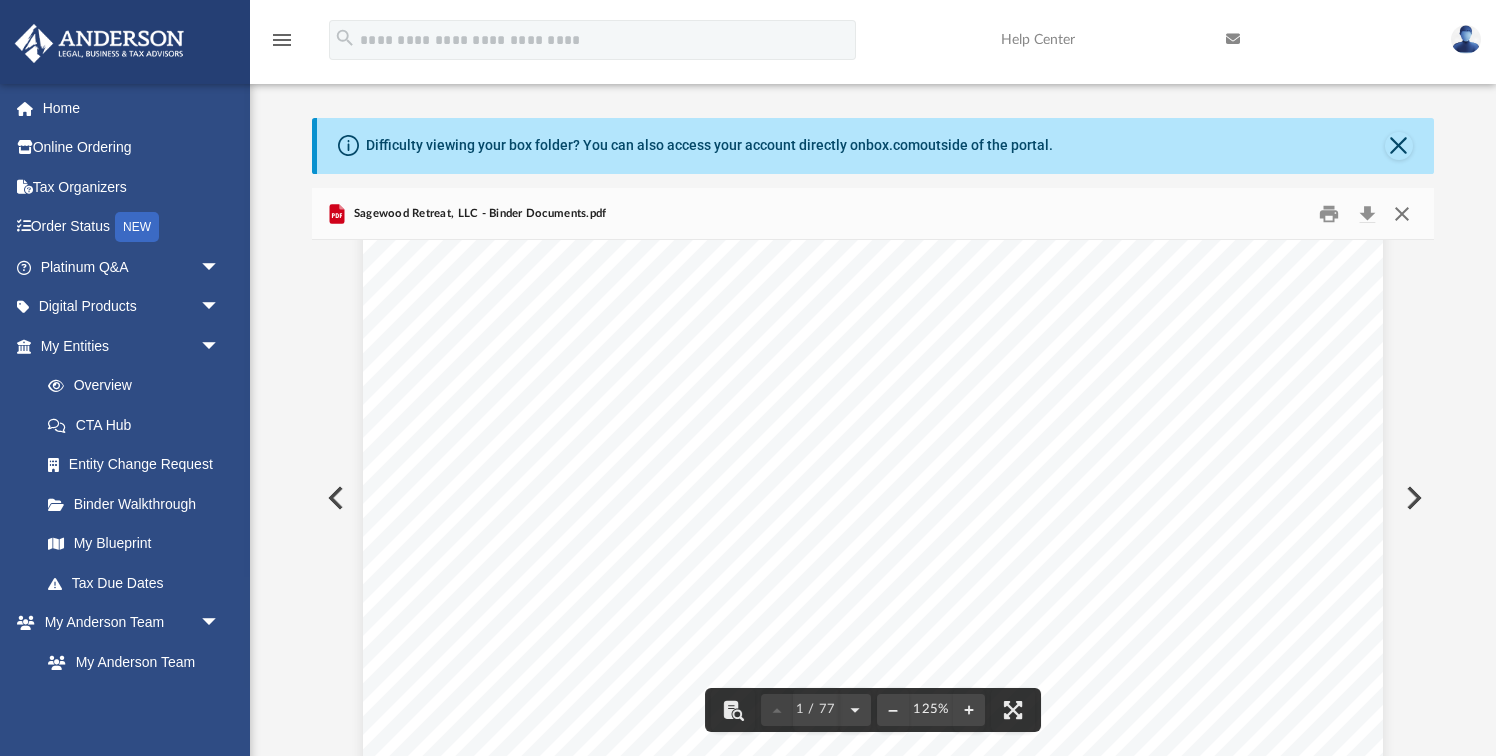 click at bounding box center (1402, 213) 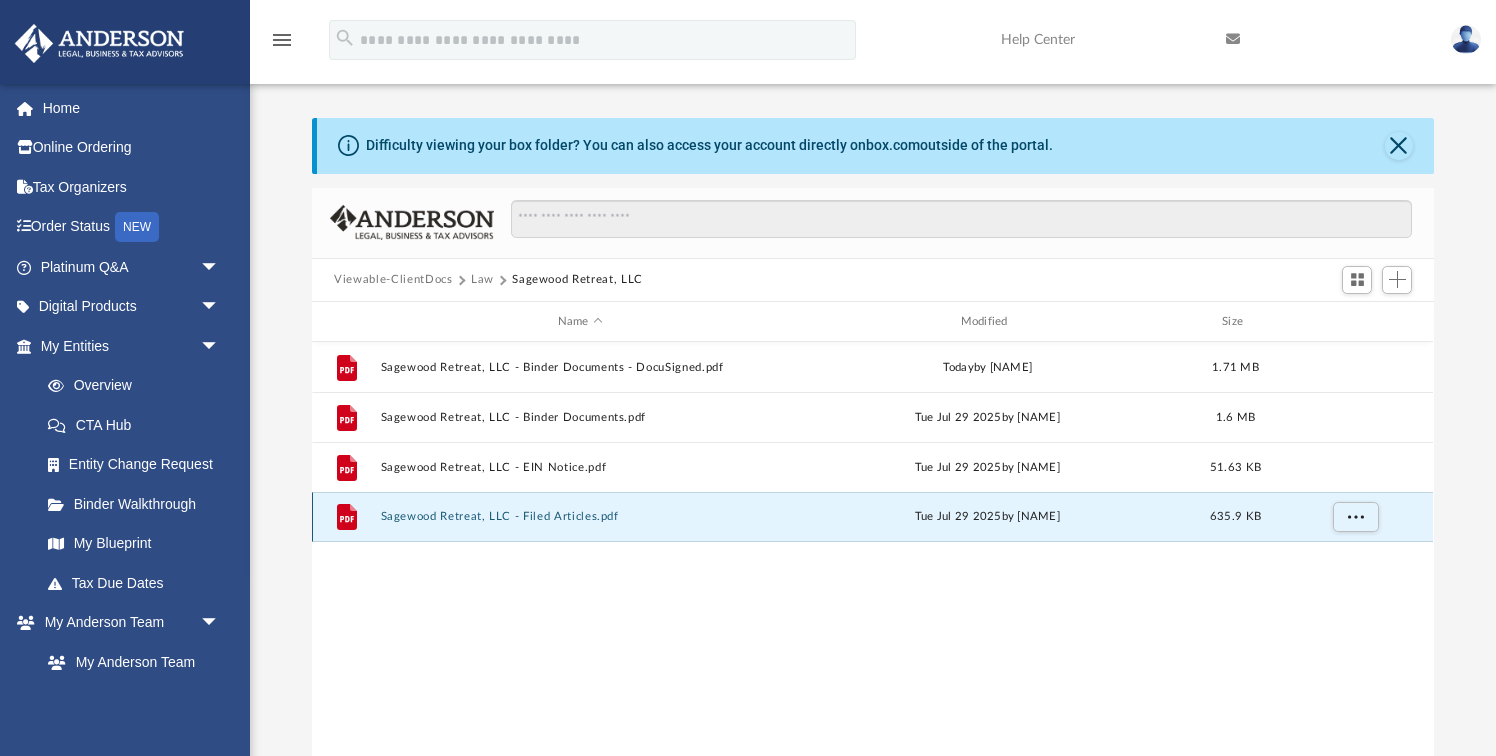 click on "Sagewood Retreat, LLC - Filed Articles.pdf" at bounding box center (580, 517) 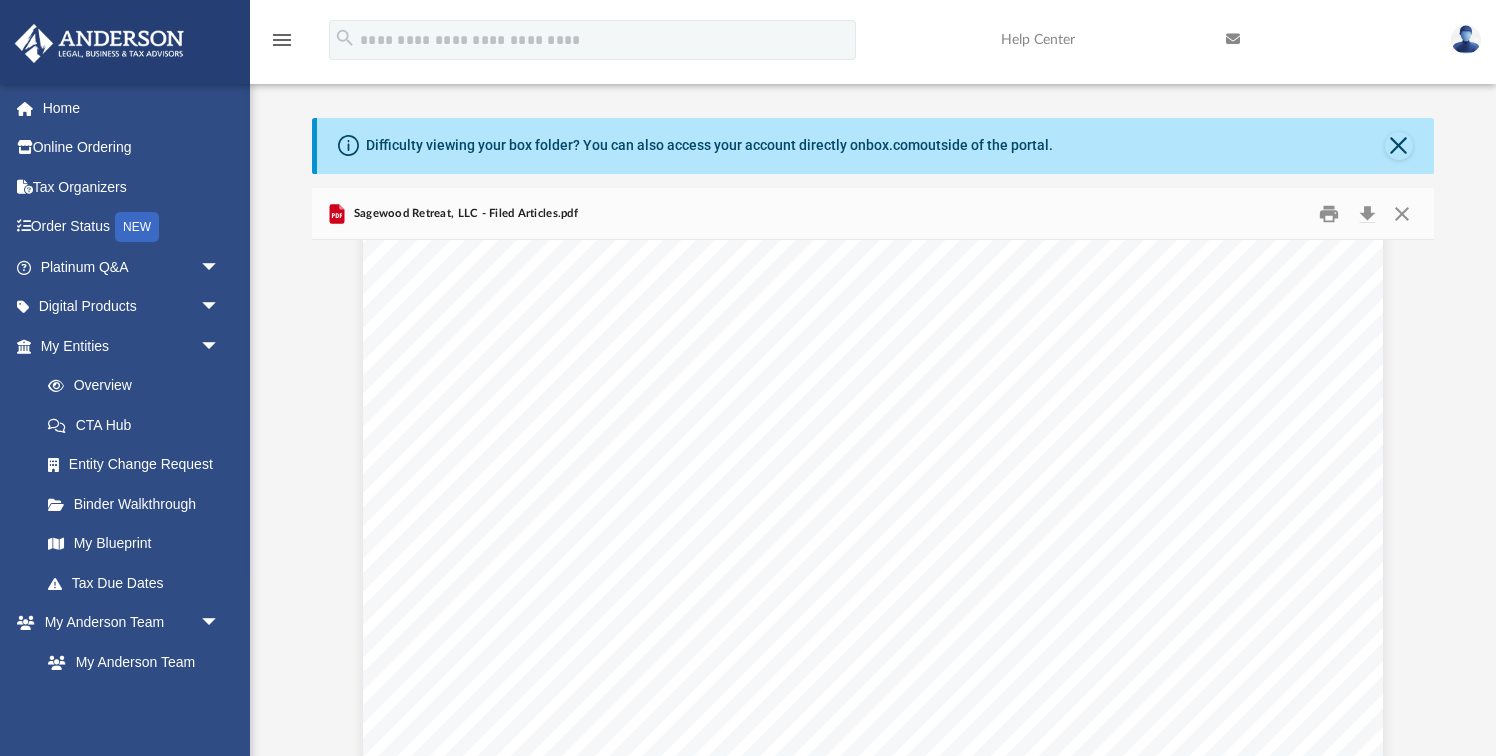 scroll, scrollTop: 376, scrollLeft: 0, axis: vertical 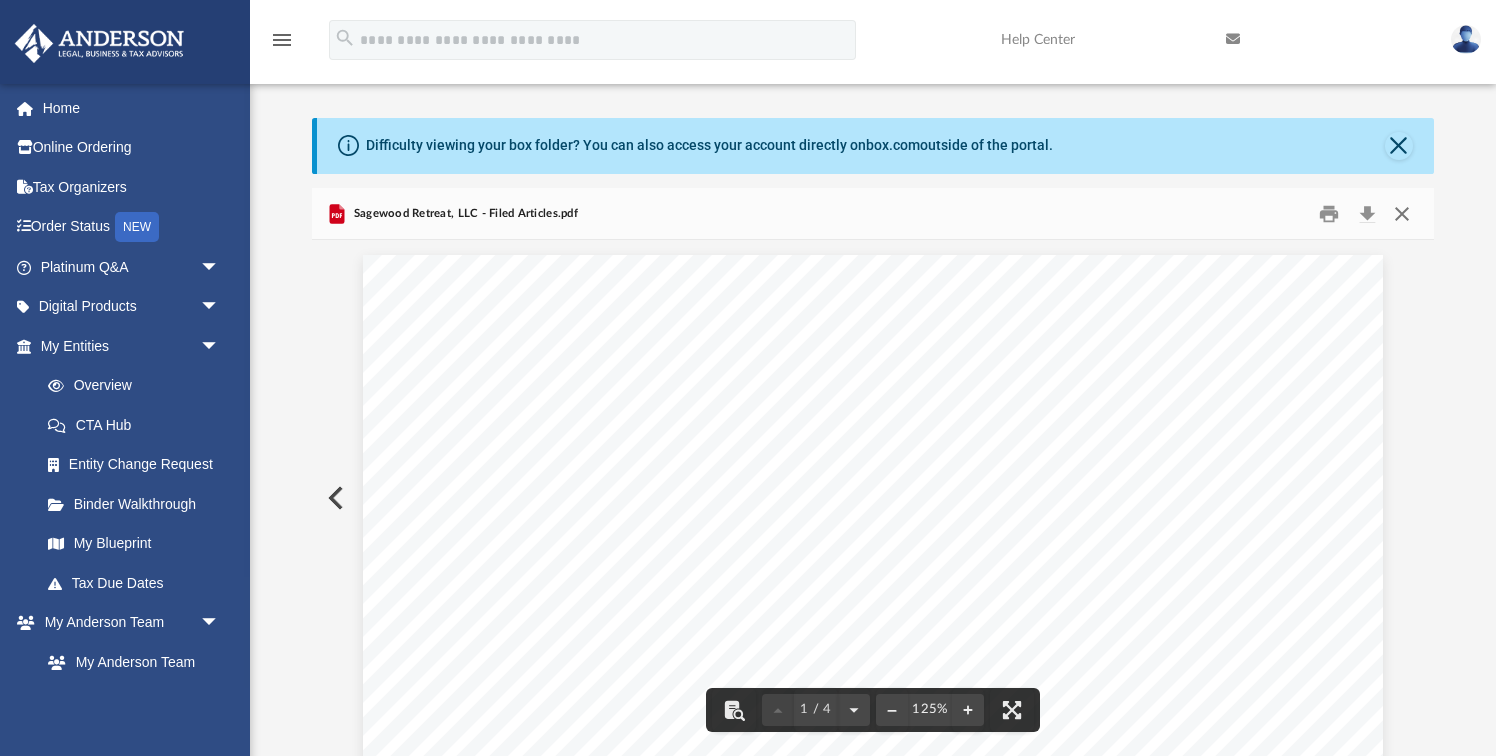 click at bounding box center [1402, 213] 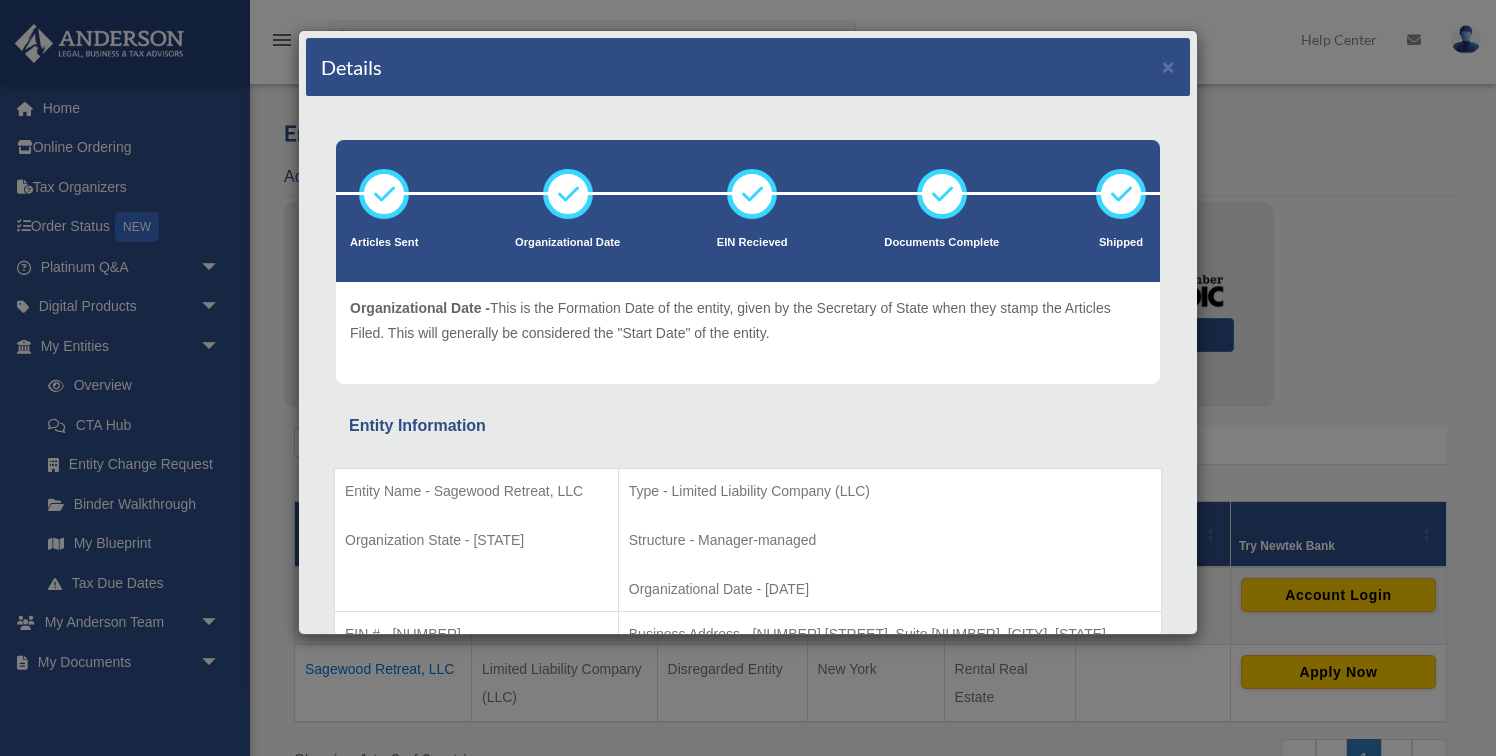 scroll, scrollTop: 0, scrollLeft: 0, axis: both 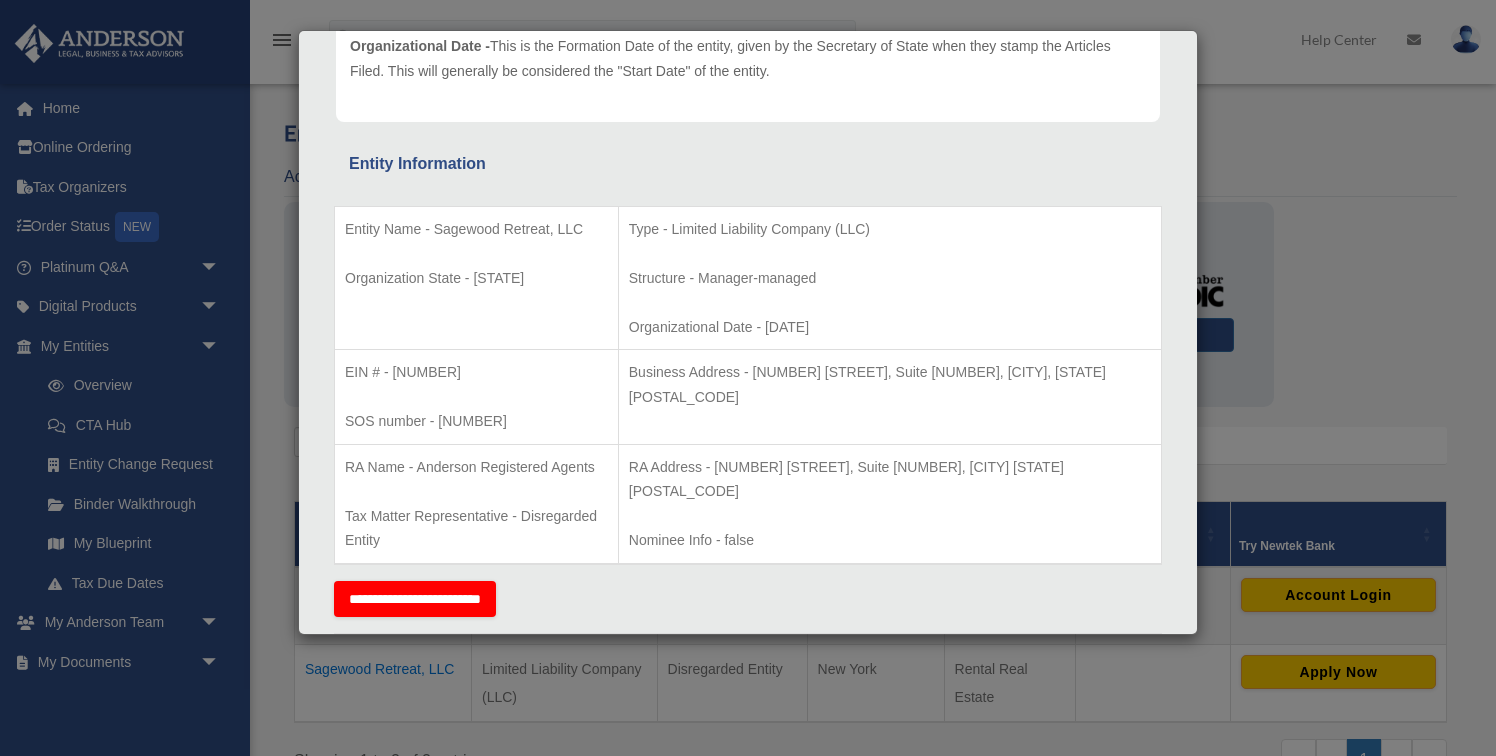 click on "Details
×
Articles Sent
Organizational Date" at bounding box center (748, 378) 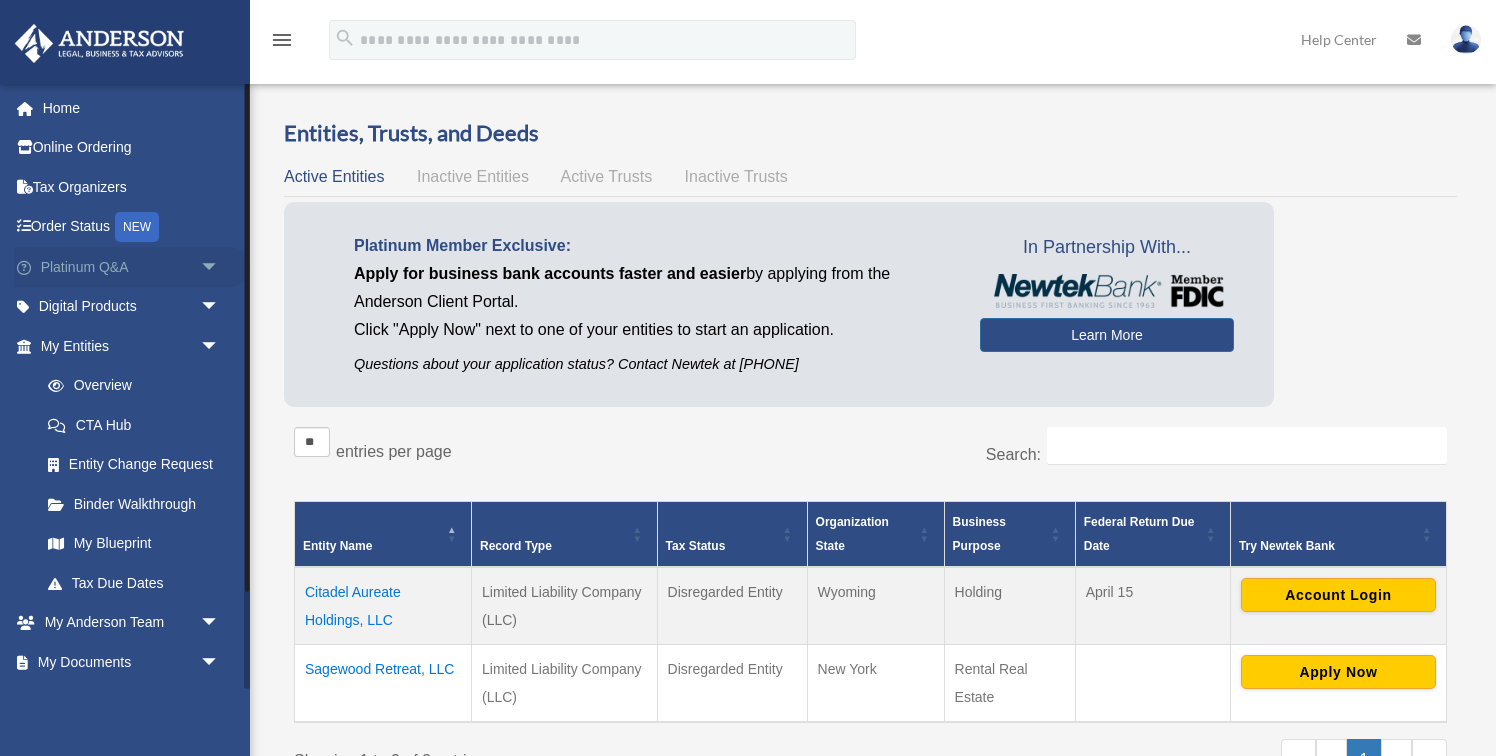 click on "Platinum Q&A arrow_drop_down" at bounding box center [132, 267] 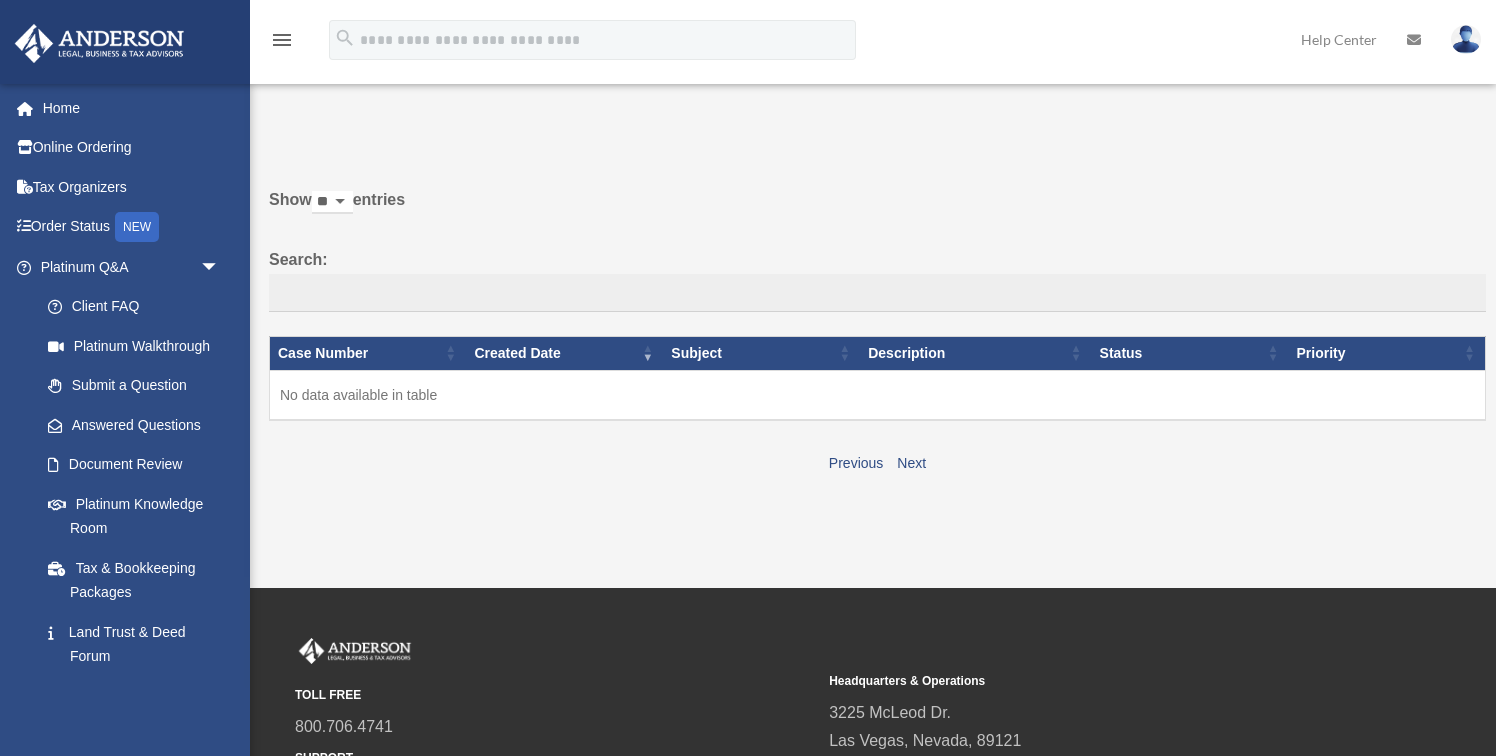 scroll, scrollTop: 0, scrollLeft: 0, axis: both 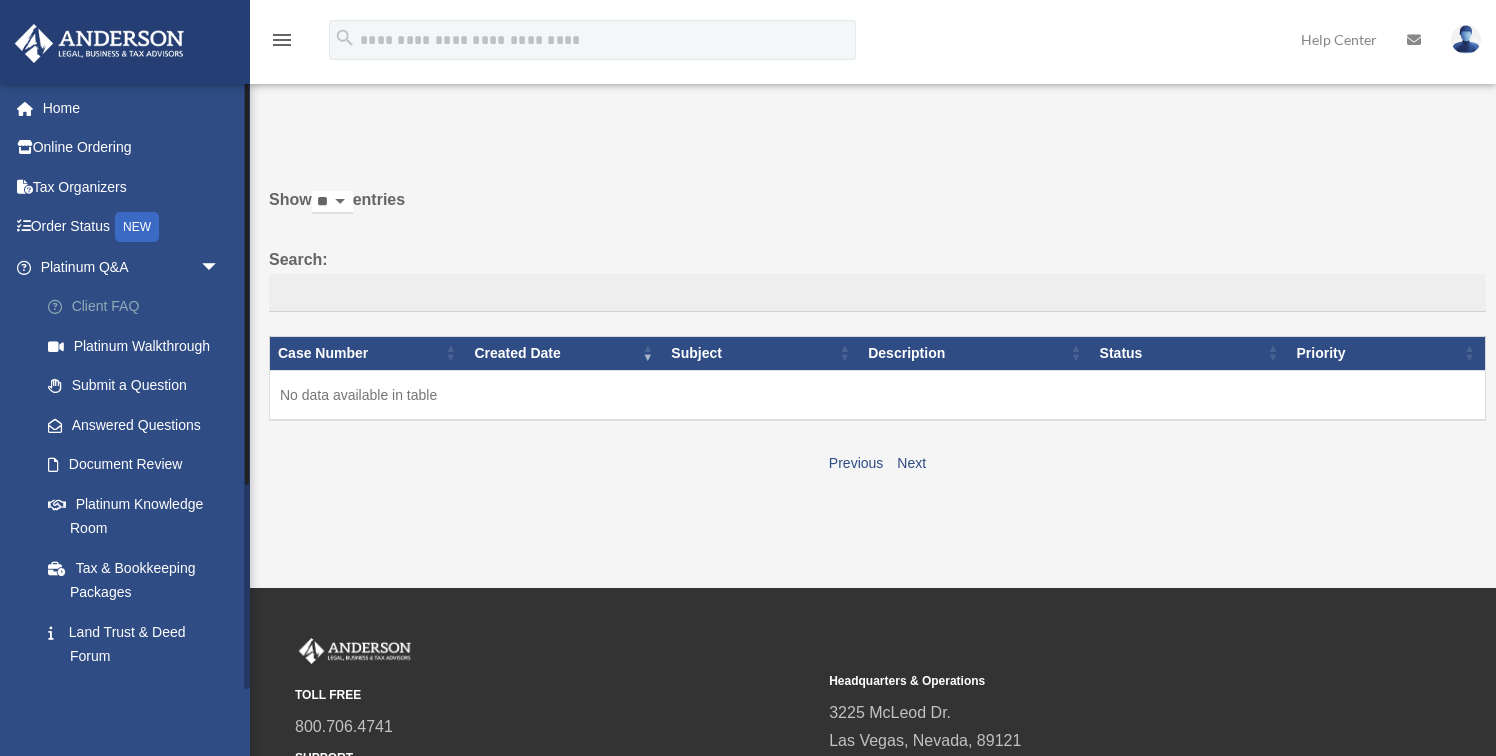 click on "Client FAQ" at bounding box center [139, 307] 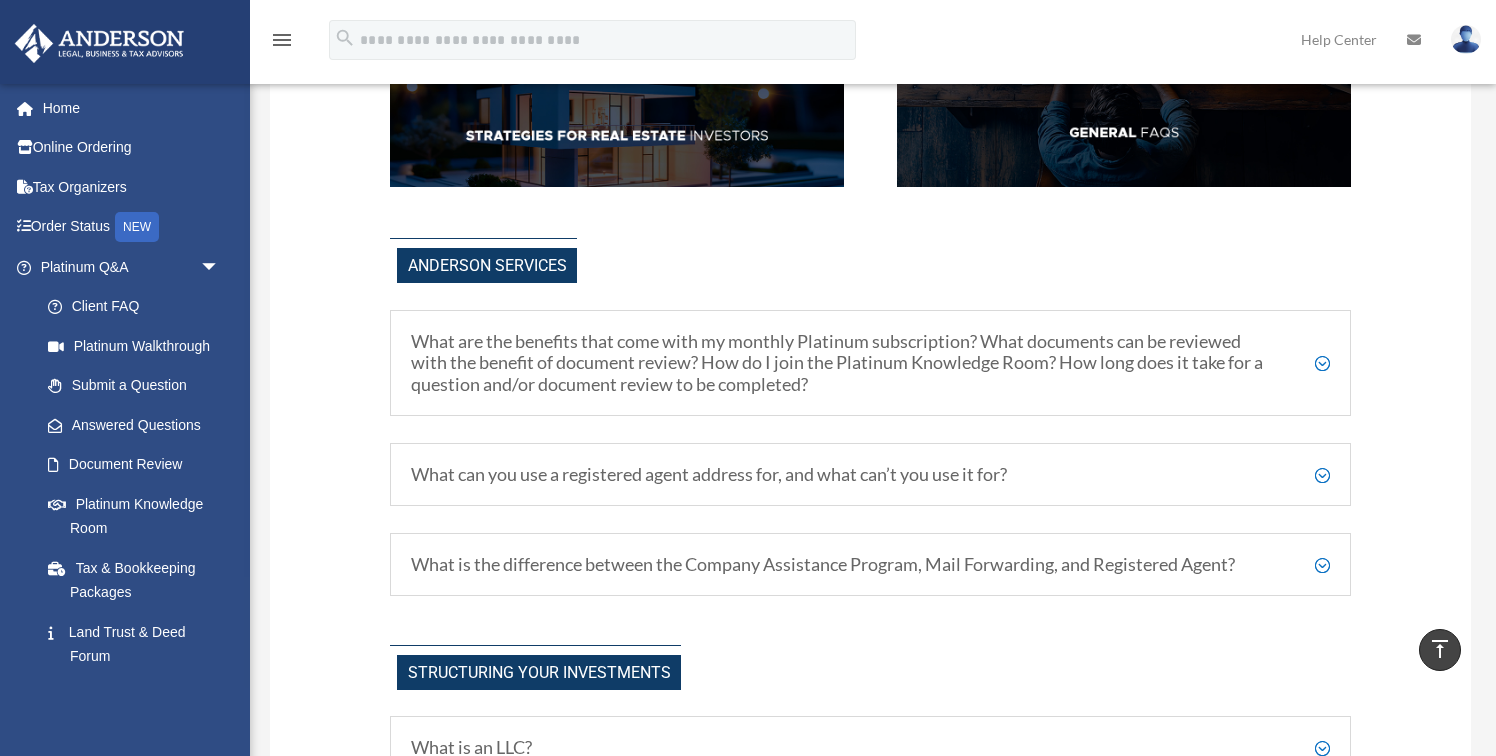 scroll, scrollTop: 457, scrollLeft: 0, axis: vertical 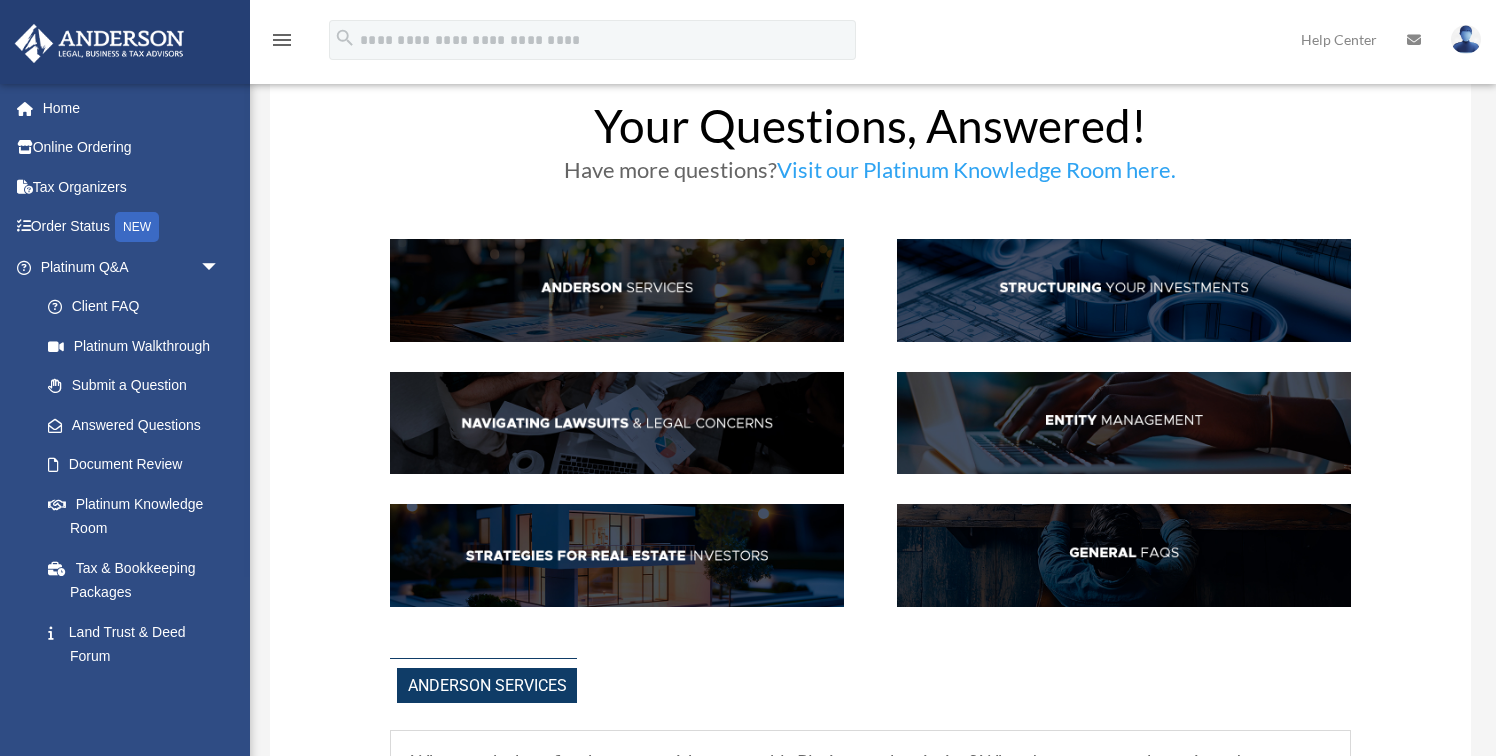 click at bounding box center (1124, 290) 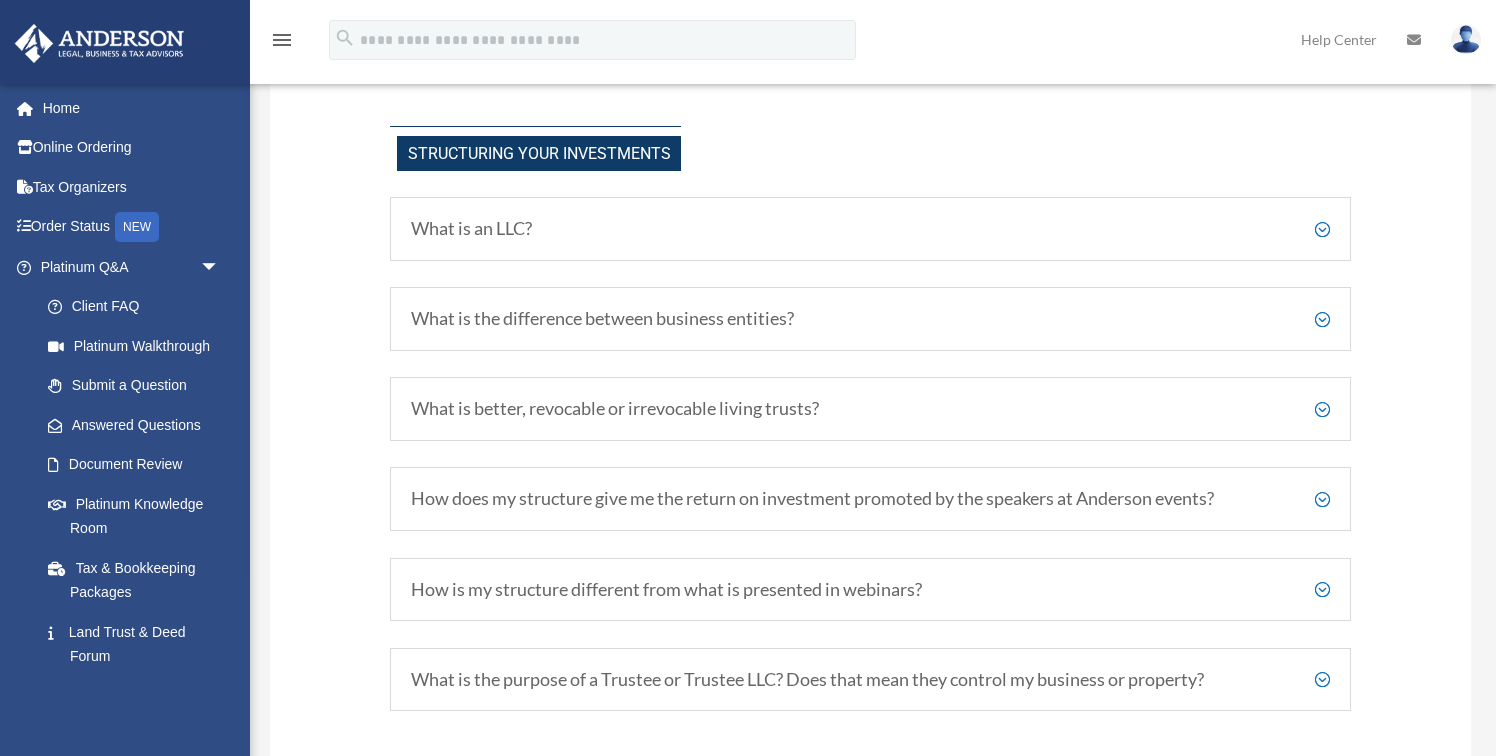 scroll, scrollTop: 982, scrollLeft: 0, axis: vertical 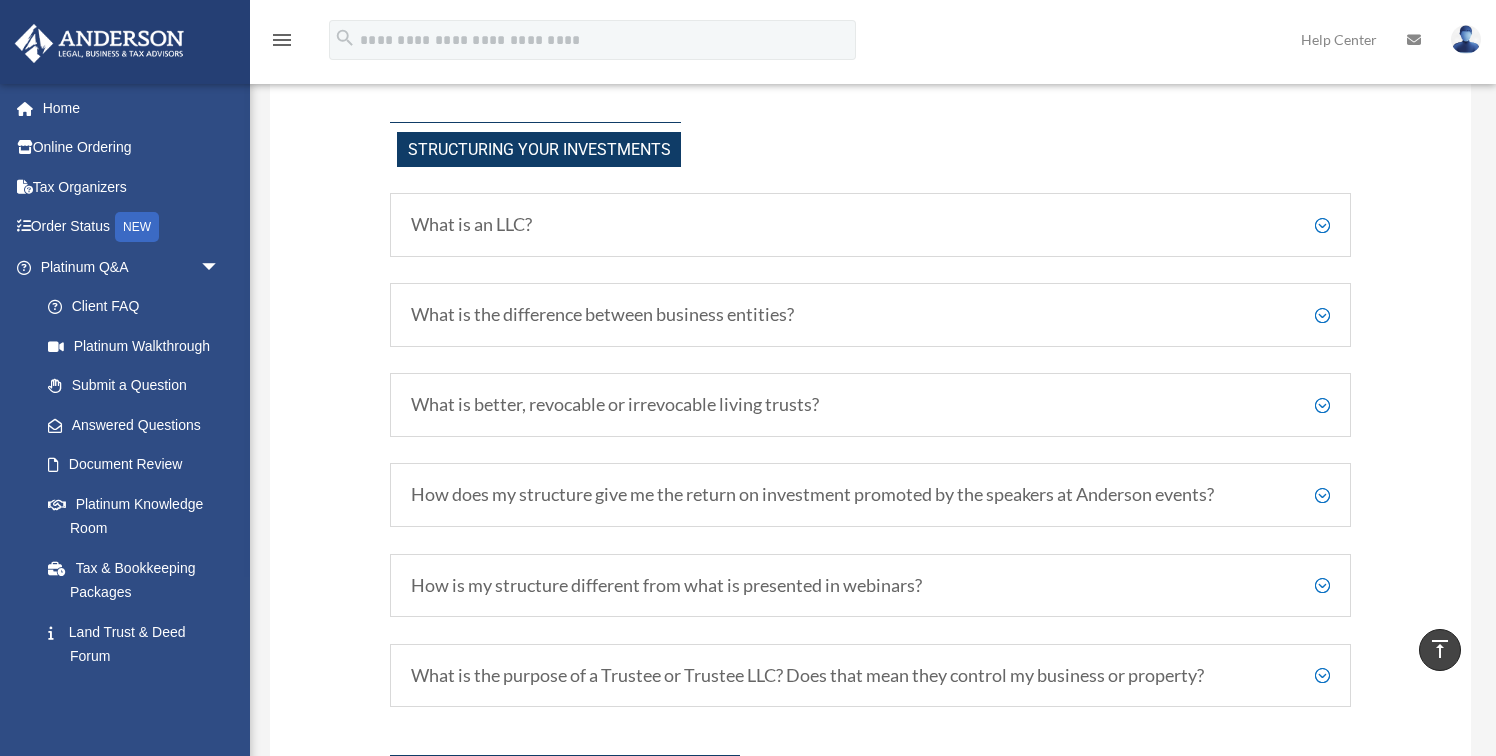 click on "How does my structure give me the return on investment promoted by the speakers at Anderson events?" at bounding box center (870, 495) 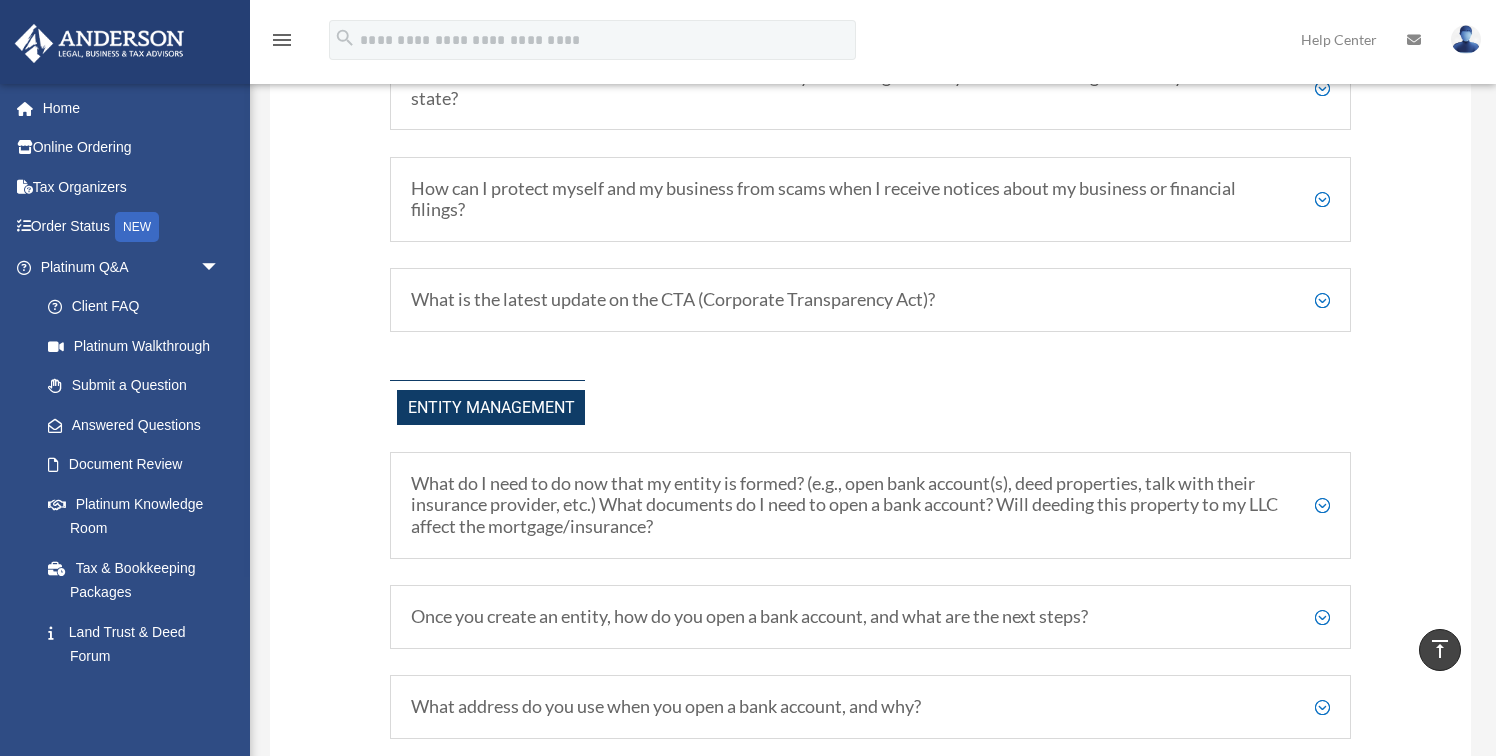 scroll, scrollTop: 2165, scrollLeft: 0, axis: vertical 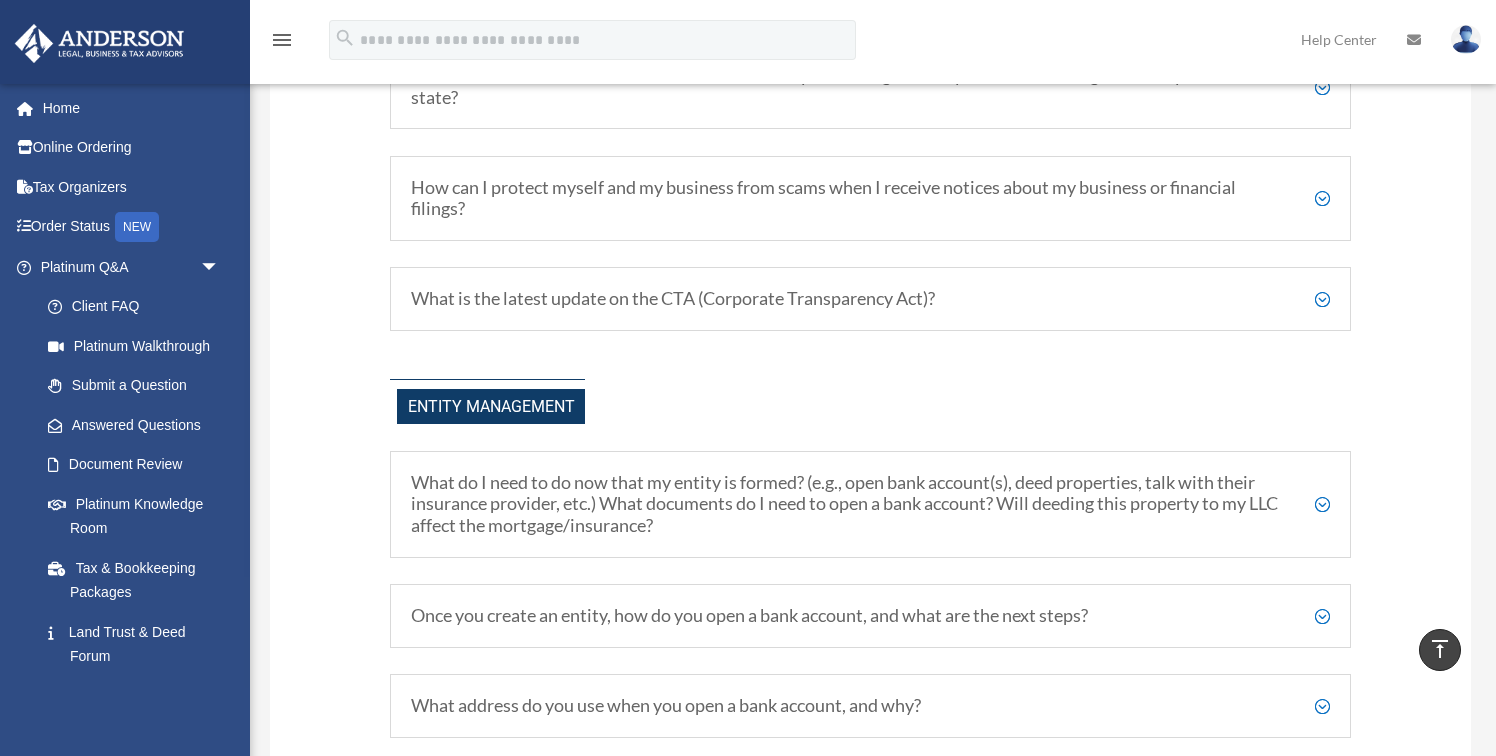 click on "What do I need to do now that my entity is formed? (e.g., open bank account(s), deed properties, talk with their insurance provider, etc.) What documents do I need to open a bank account? Will deeding this property to my LLC affect the mortgage/insurance?" at bounding box center (870, 504) 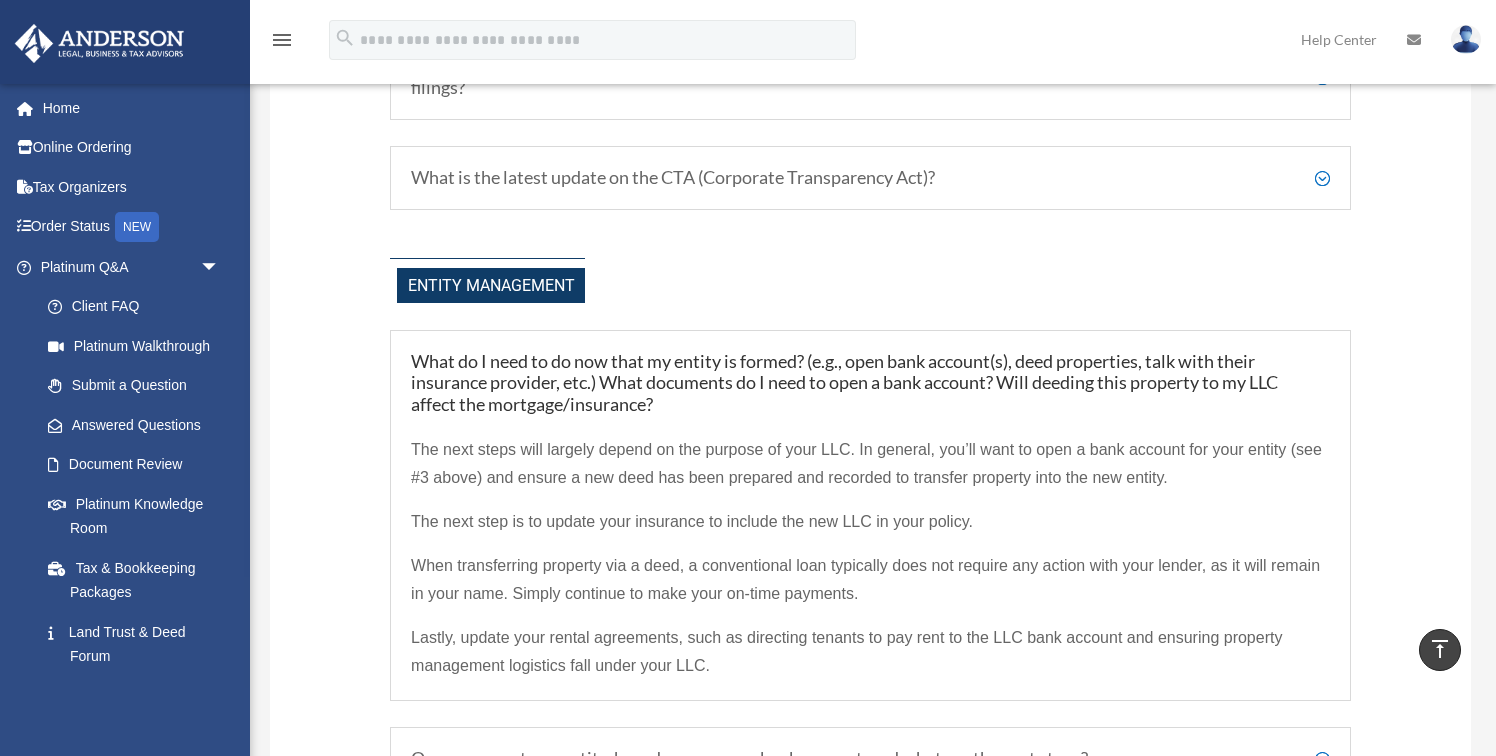 scroll, scrollTop: 2288, scrollLeft: 0, axis: vertical 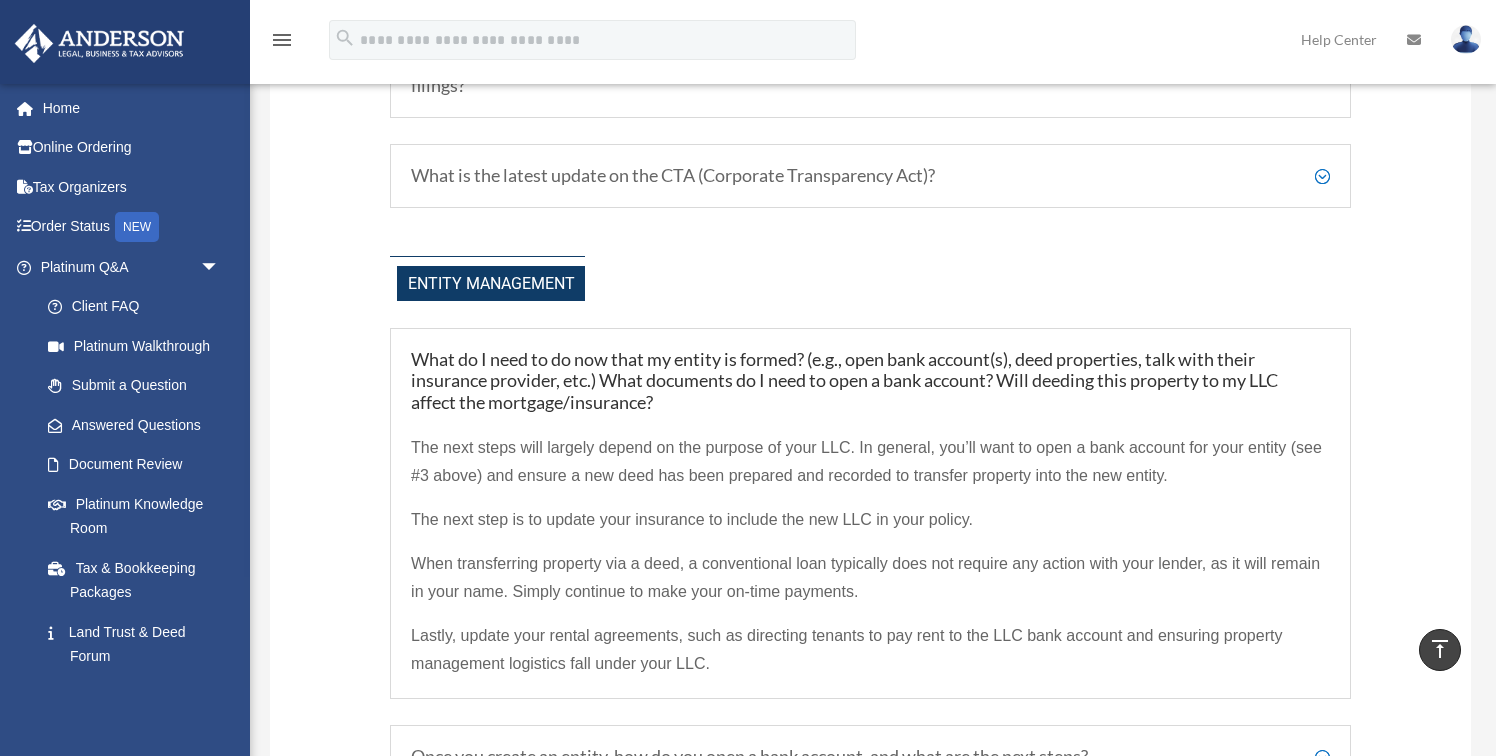 drag, startPoint x: 675, startPoint y: 449, endPoint x: 1094, endPoint y: 499, distance: 421.97275 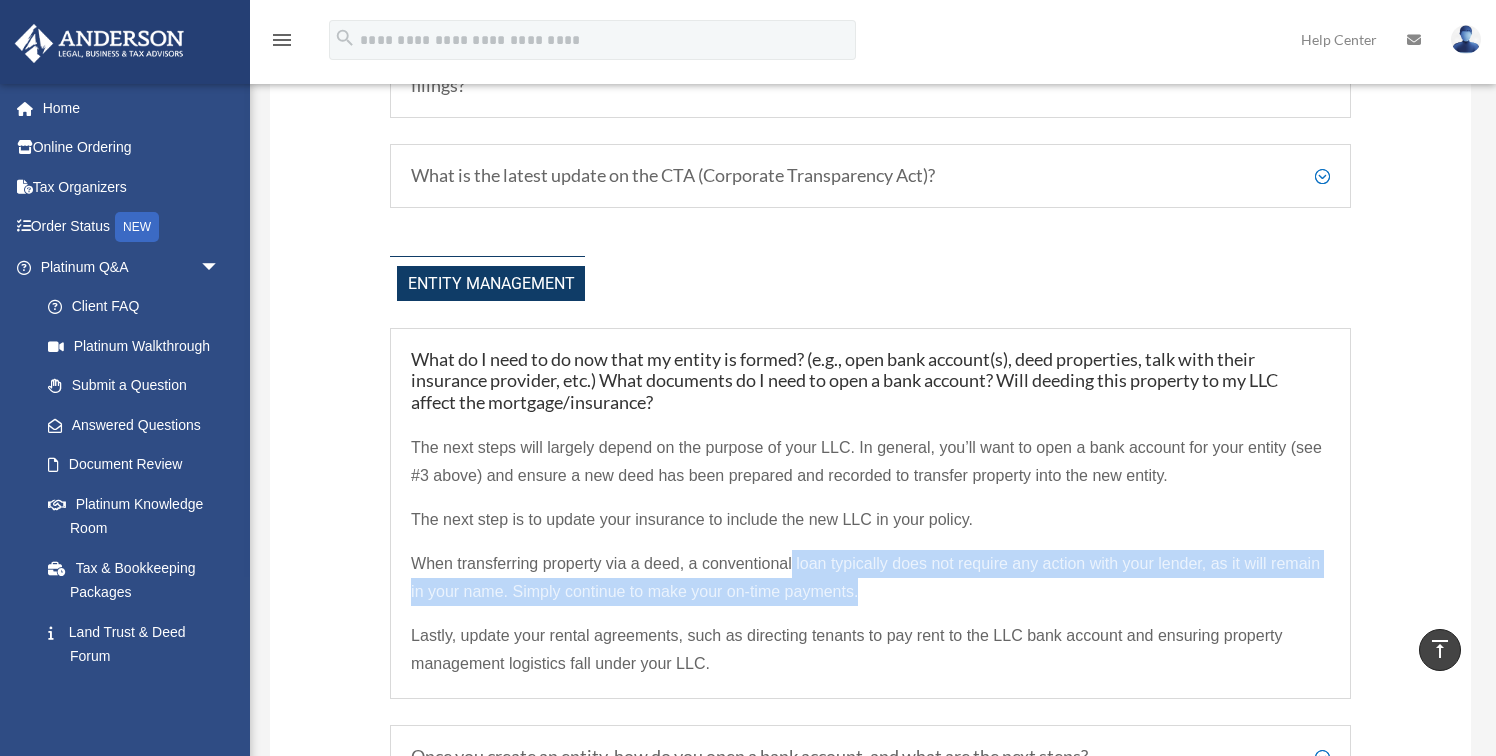 drag, startPoint x: 790, startPoint y: 560, endPoint x: 866, endPoint y: 578, distance: 78.10249 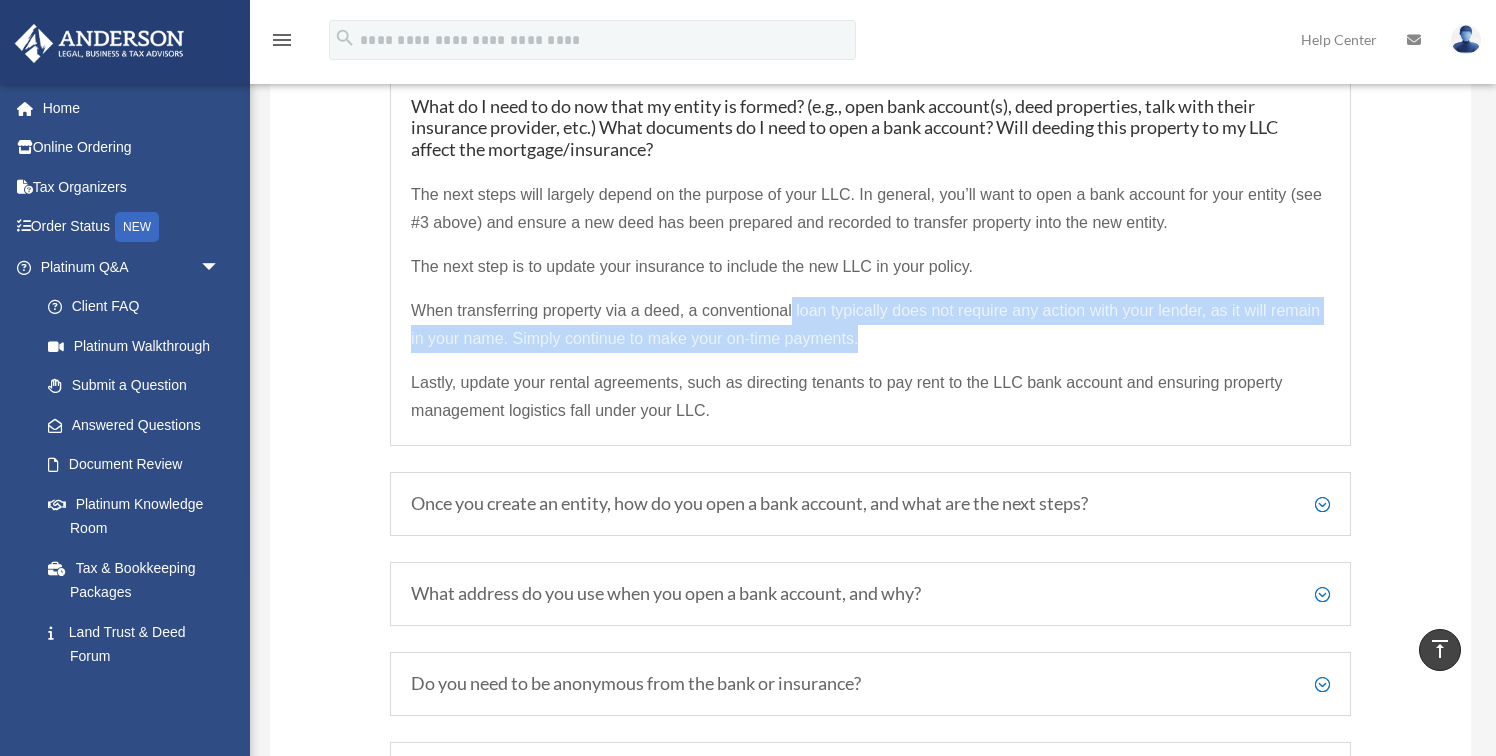 scroll, scrollTop: 2542, scrollLeft: 0, axis: vertical 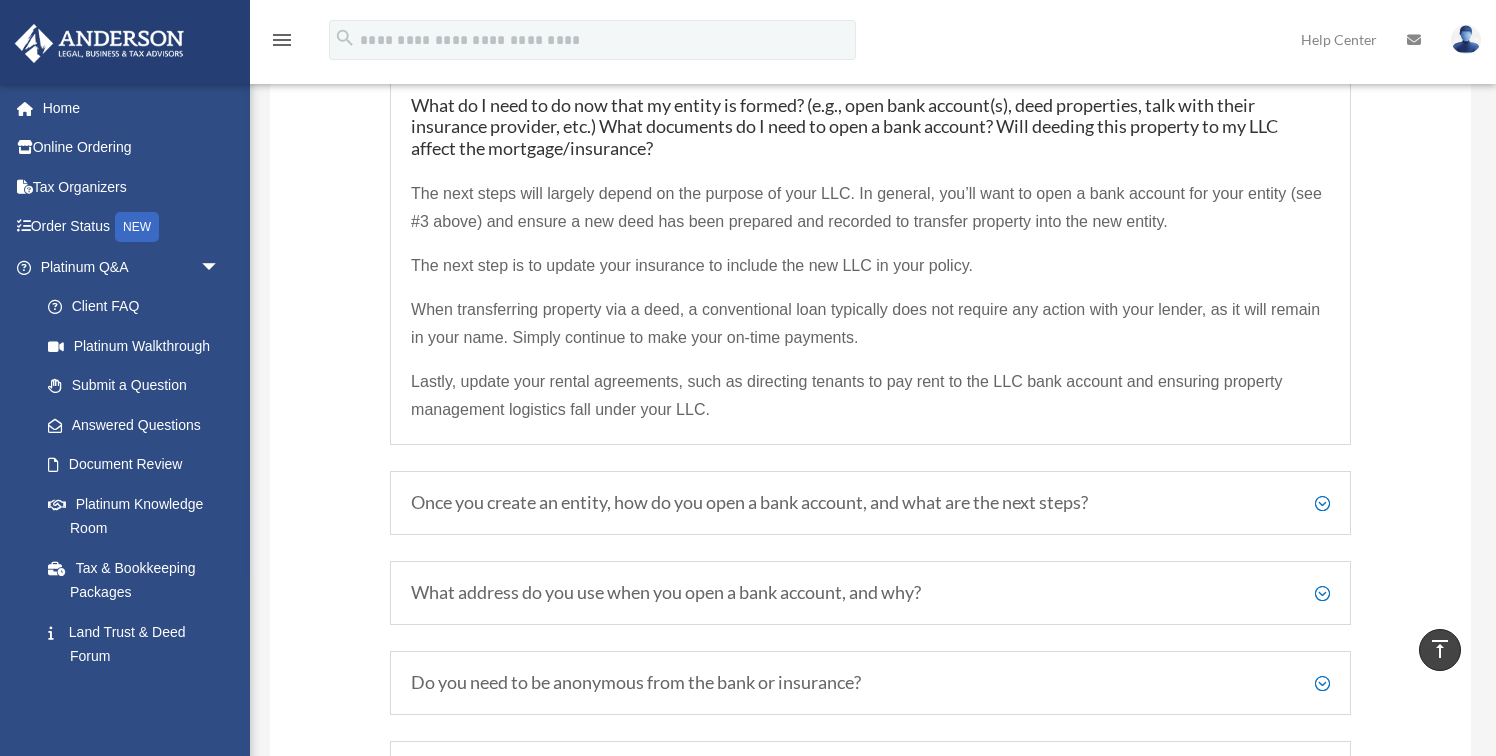 click on "Once you create an entity, how do you open a bank account, and what are the next steps?" at bounding box center [870, 503] 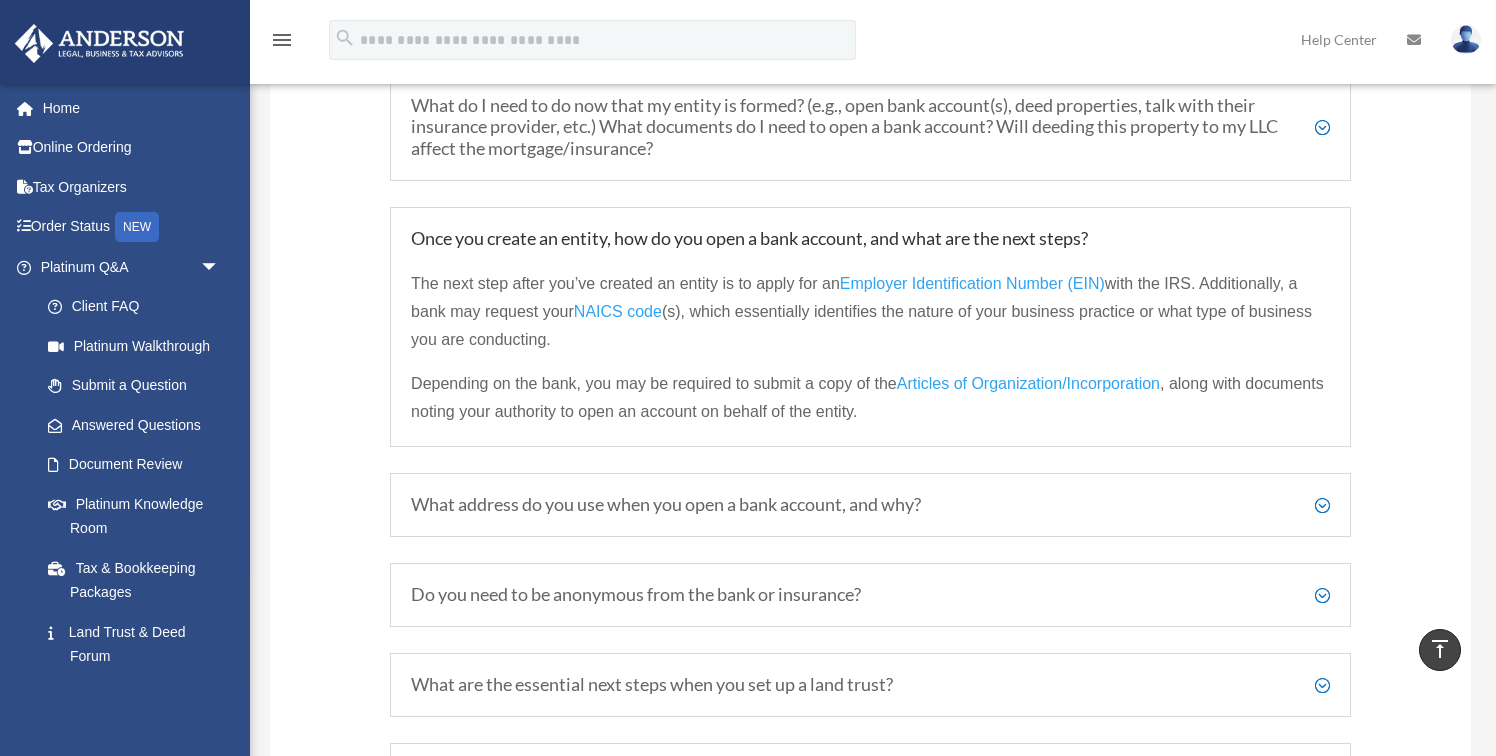 click on "NAICS code" at bounding box center [618, 311] 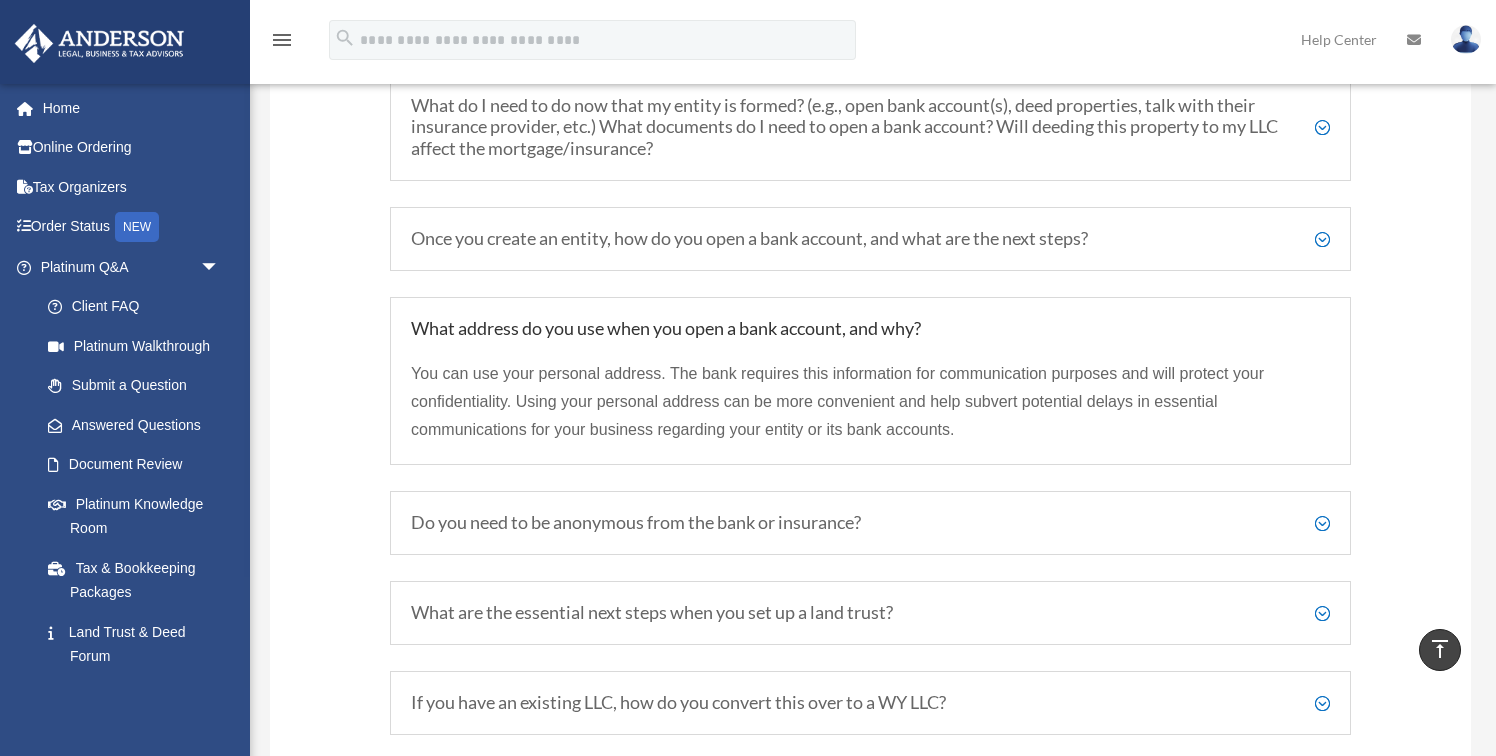 drag, startPoint x: 914, startPoint y: 376, endPoint x: 944, endPoint y: 428, distance: 60.033325 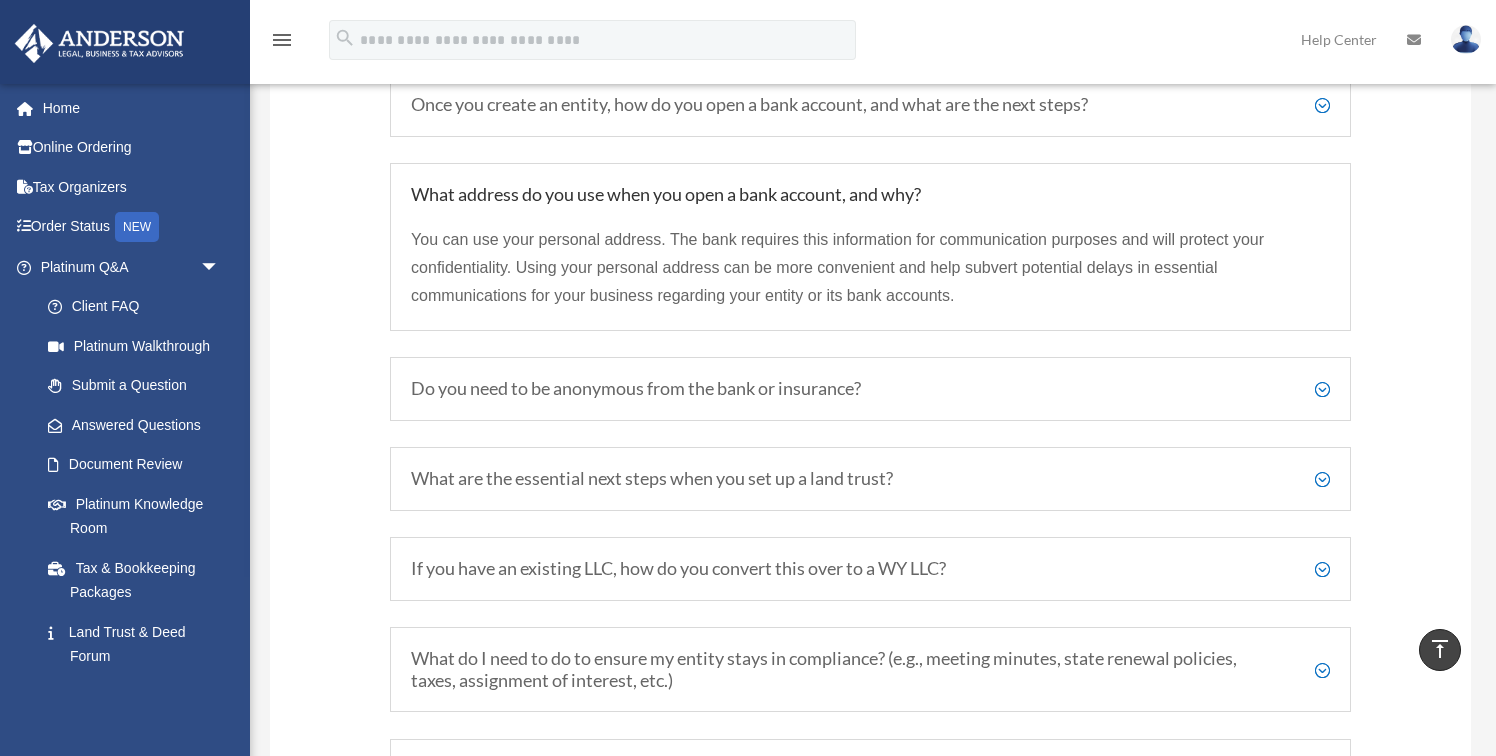 scroll, scrollTop: 2677, scrollLeft: 0, axis: vertical 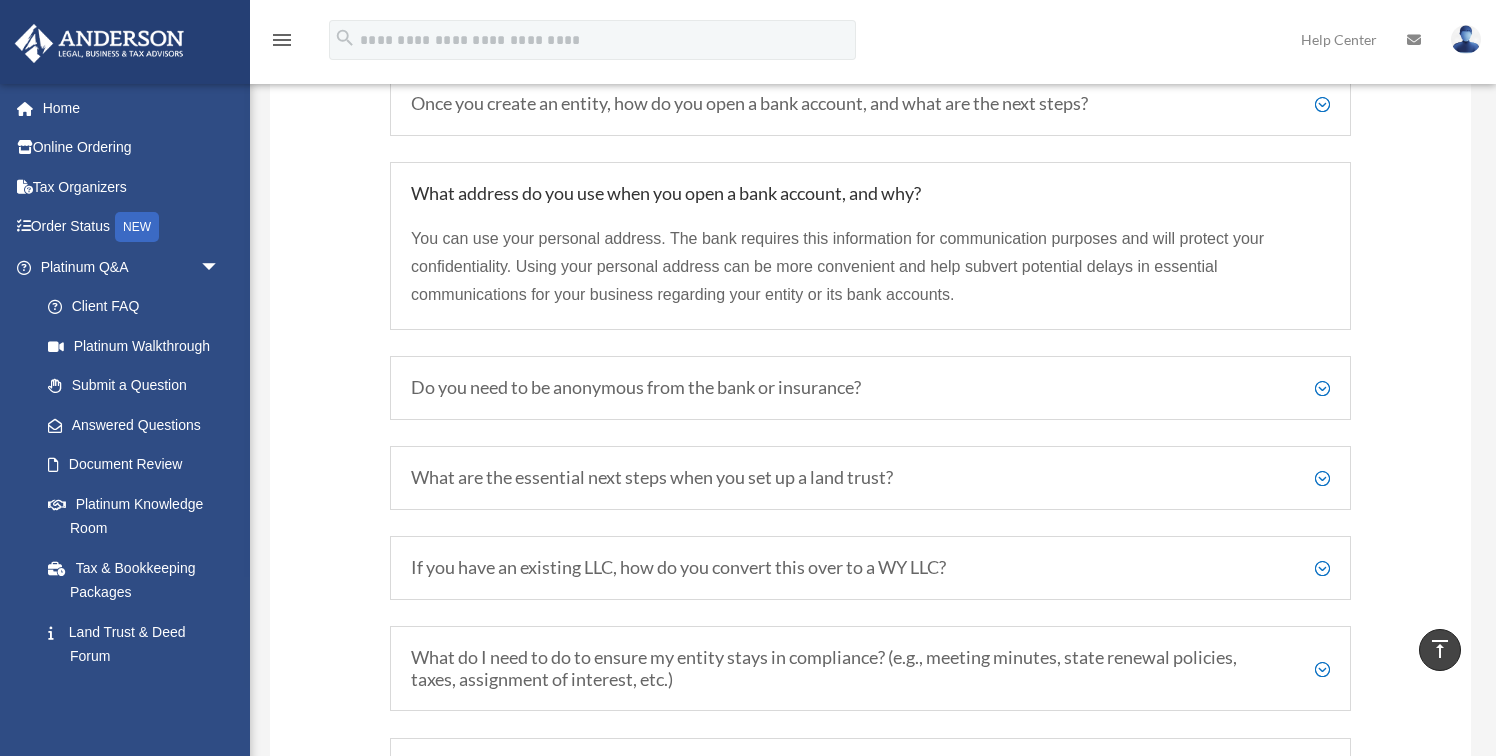 click on "Do you need to be anonymous from the bank or insurance?" at bounding box center [870, 388] 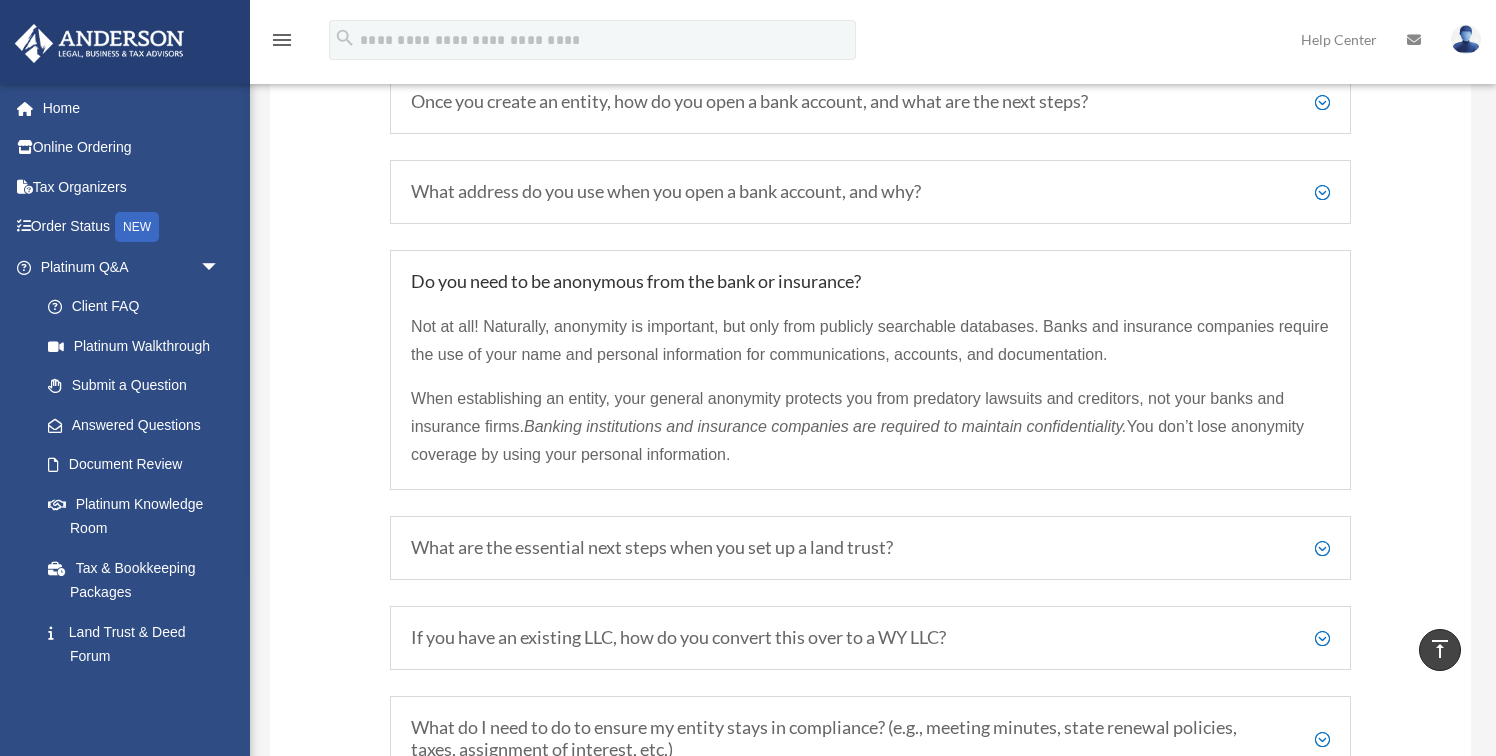 scroll, scrollTop: 2680, scrollLeft: 0, axis: vertical 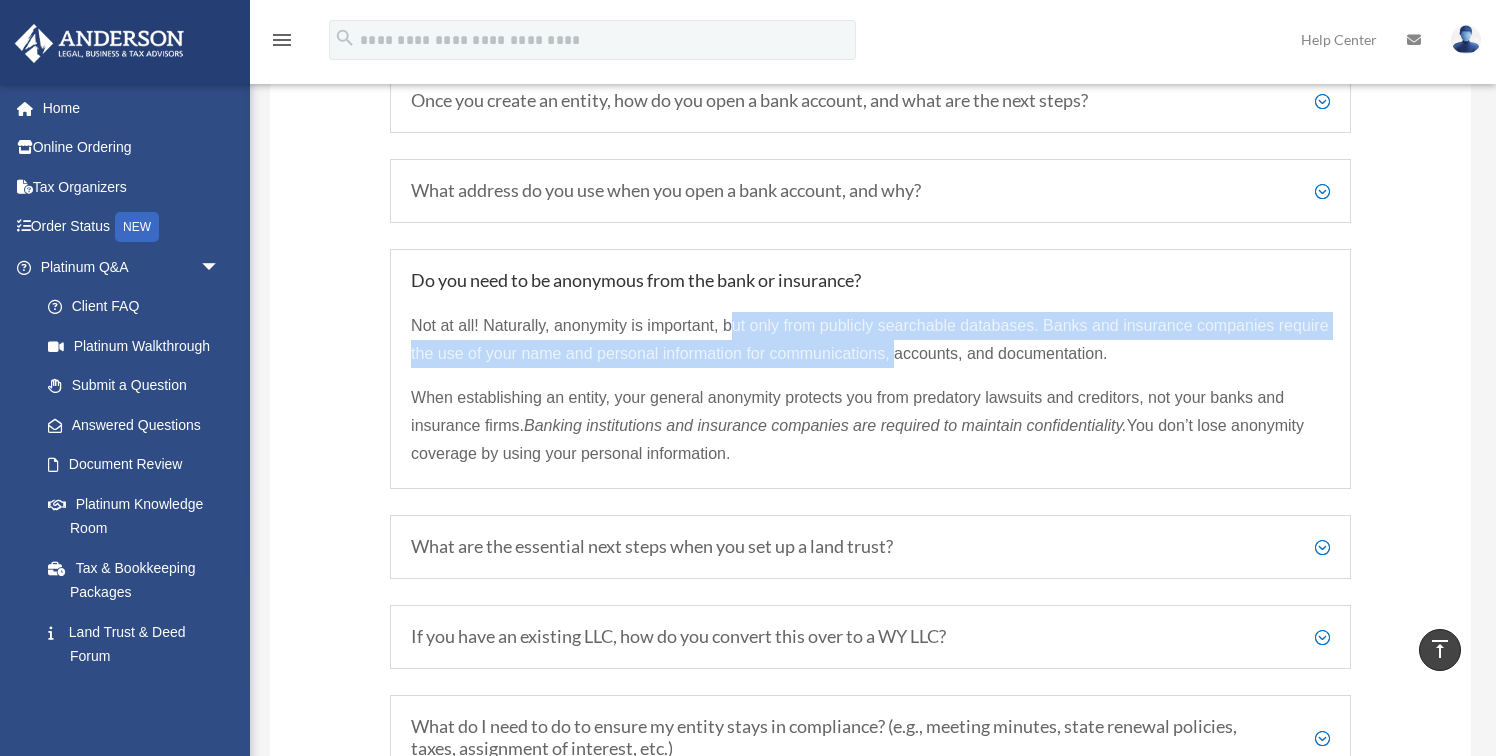 drag, startPoint x: 734, startPoint y: 329, endPoint x: 893, endPoint y: 355, distance: 161.11176 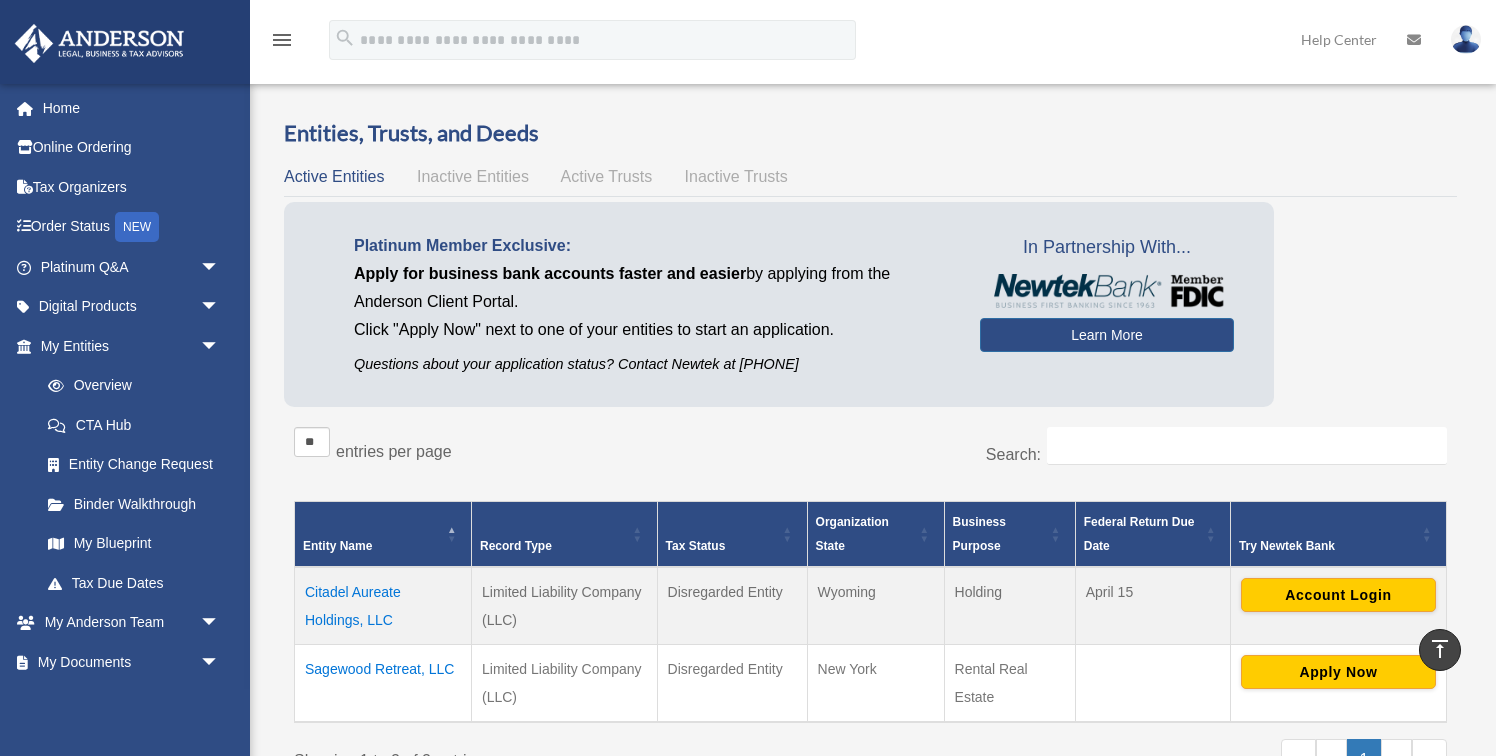 scroll, scrollTop: 449, scrollLeft: 0, axis: vertical 